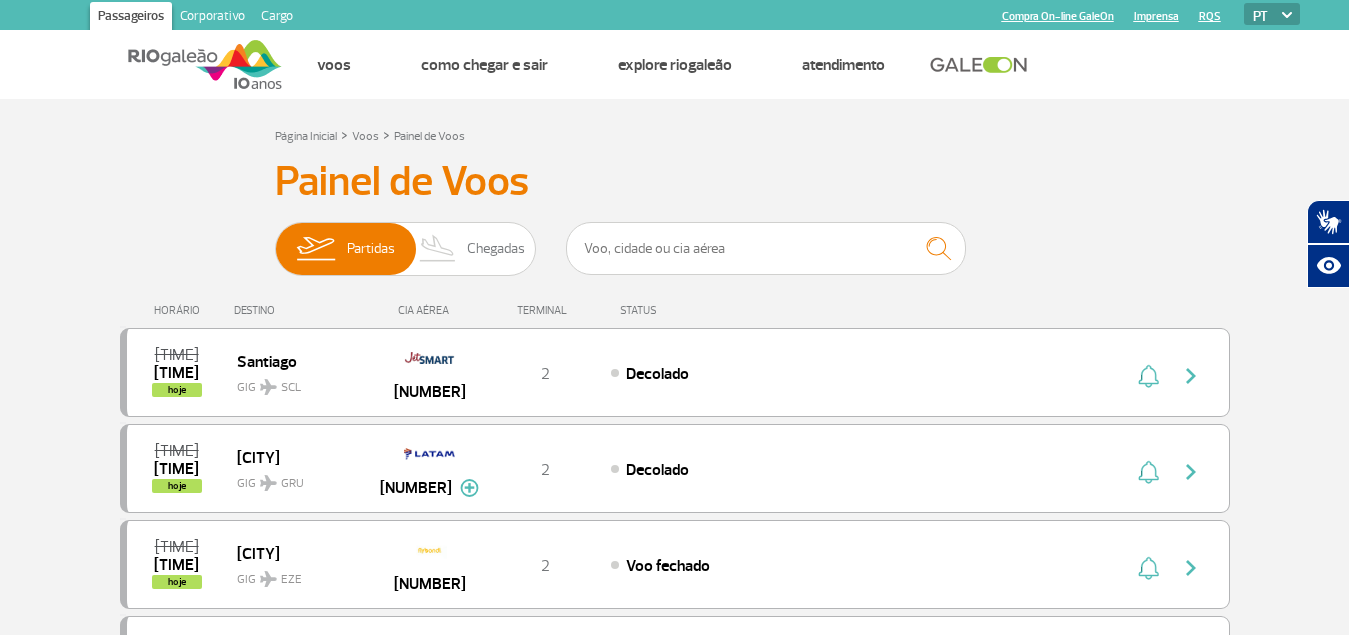scroll, scrollTop: 0, scrollLeft: 0, axis: both 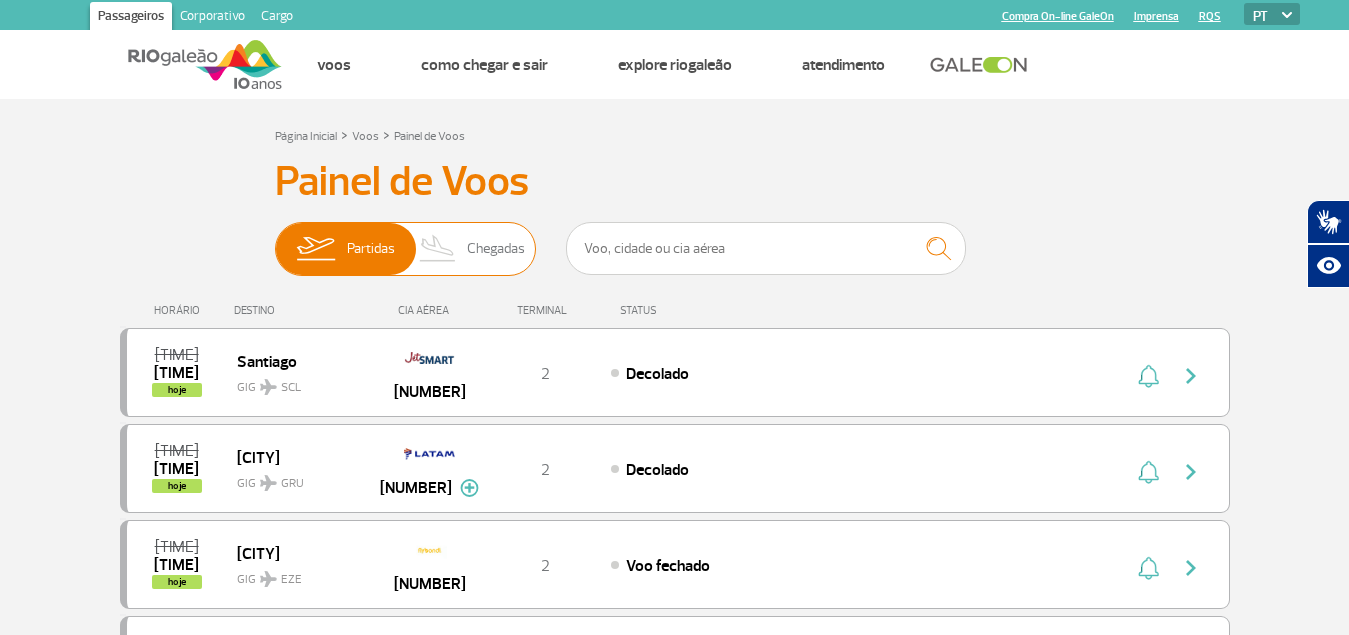 click on "Chegadas" at bounding box center [496, 249] 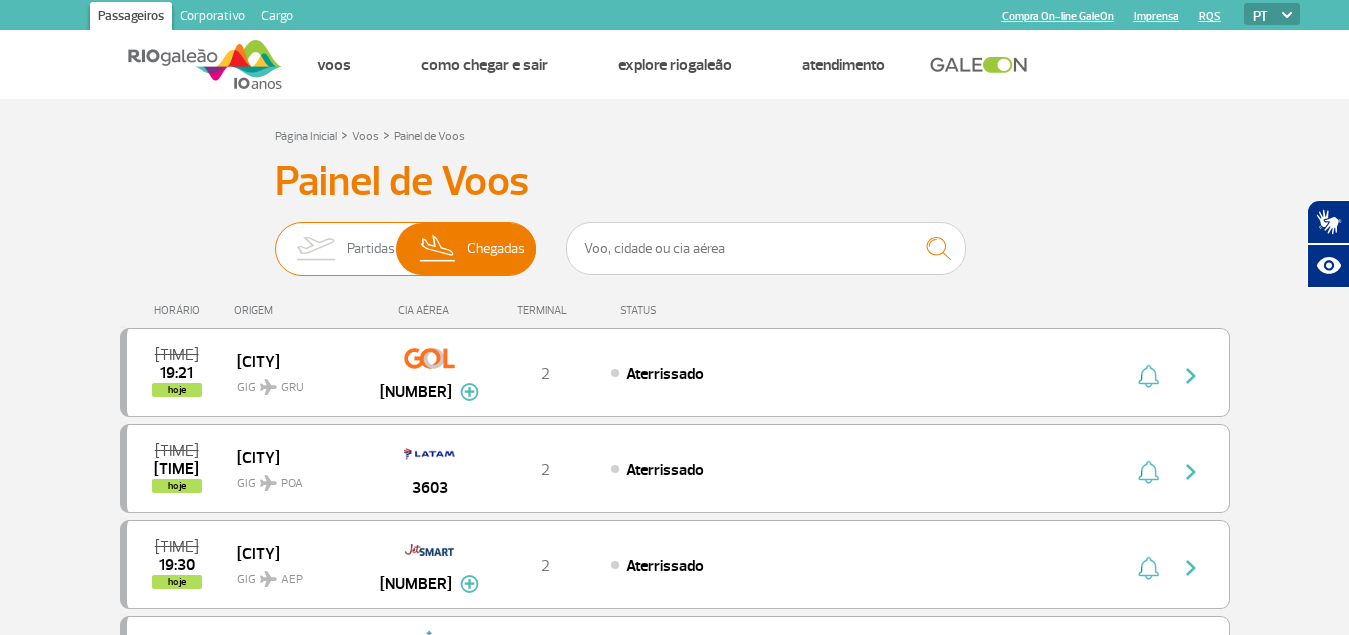 drag, startPoint x: 483, startPoint y: 241, endPoint x: 494, endPoint y: 231, distance: 14.866069 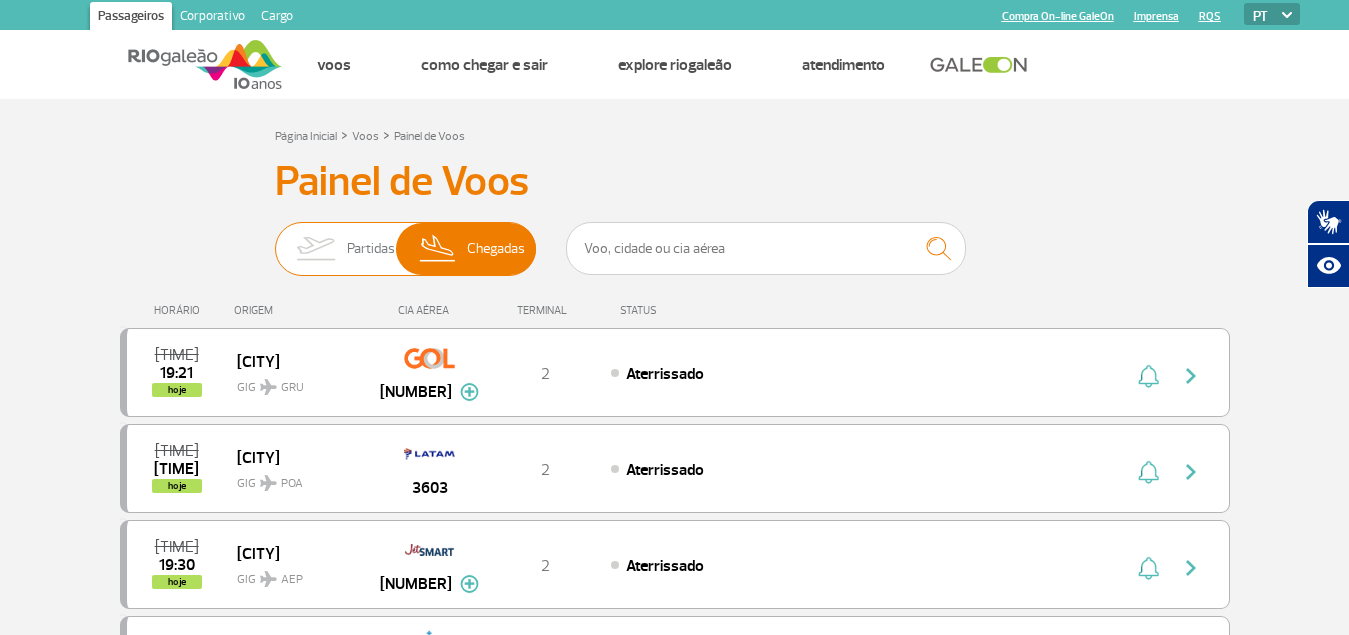click on "Chegadas" at bounding box center (496, 249) 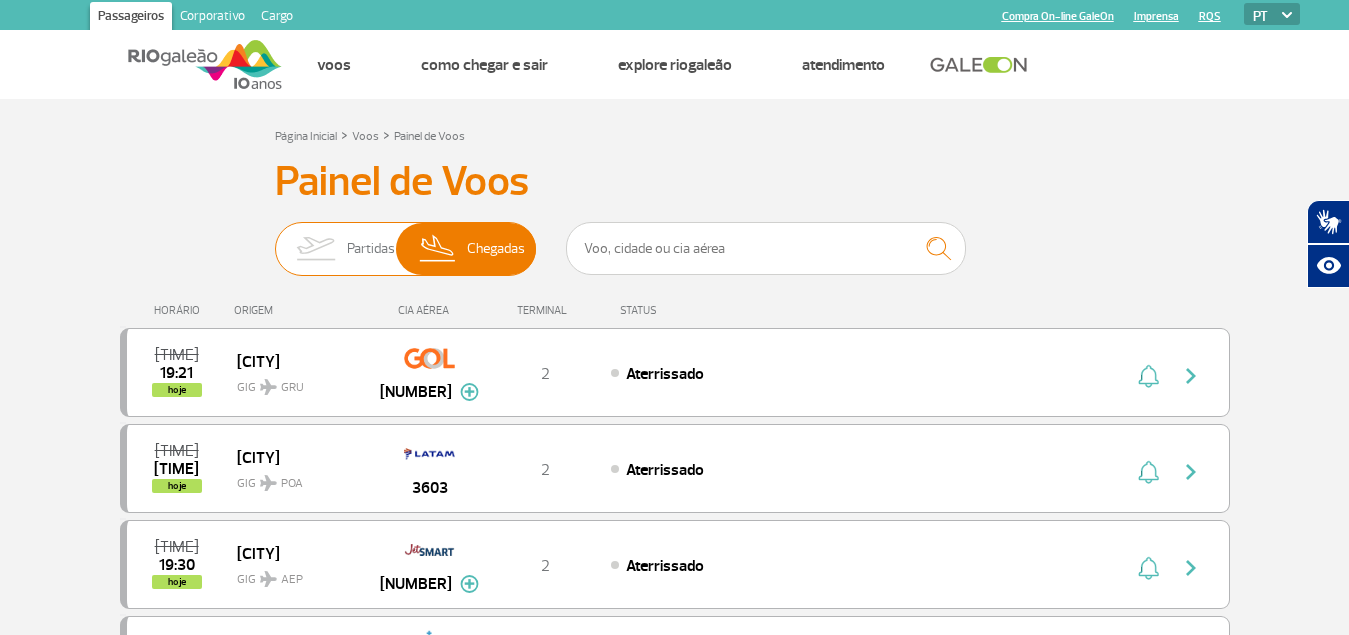 click on "Partidas   Chegadas" at bounding box center (275, 239) 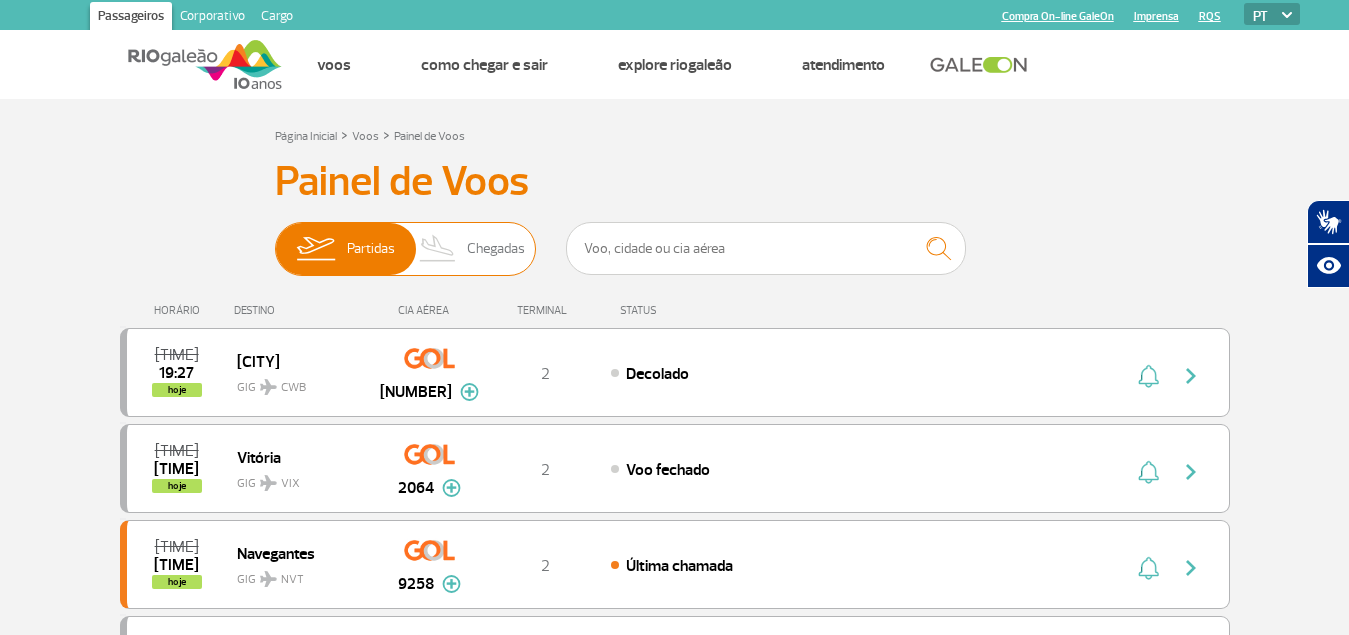 click on "Chegadas" at bounding box center [496, 249] 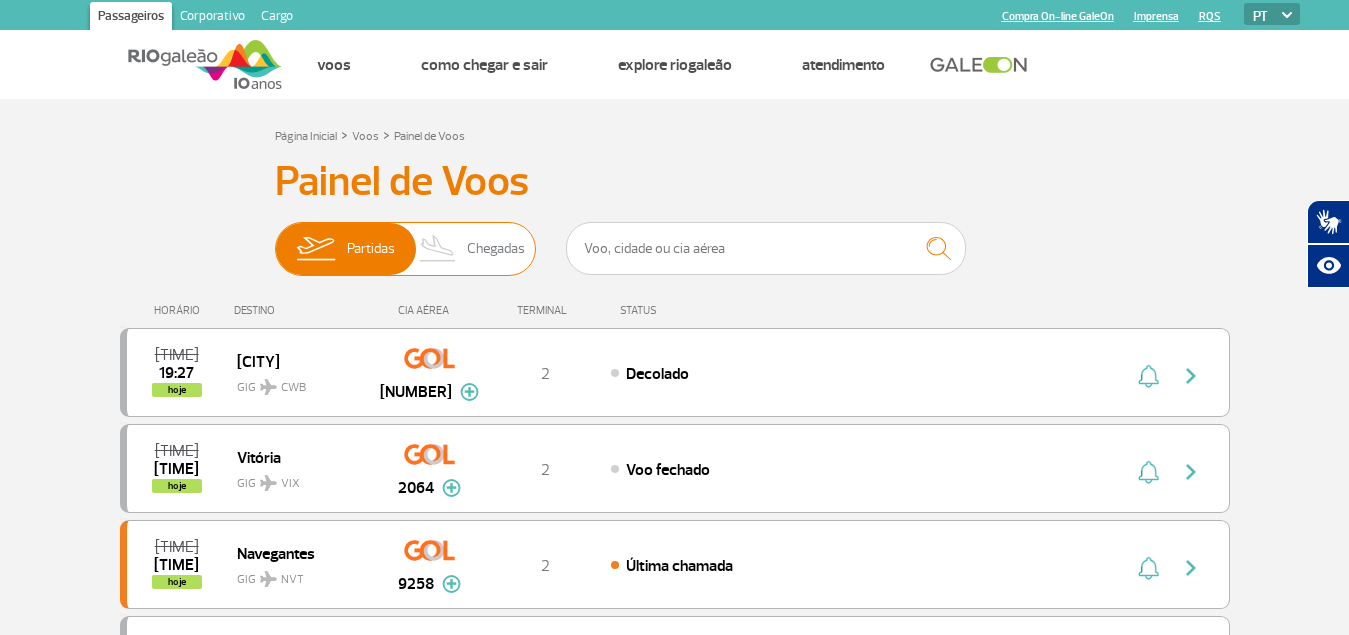 click on "Partidas   Chegadas" at bounding box center [275, 239] 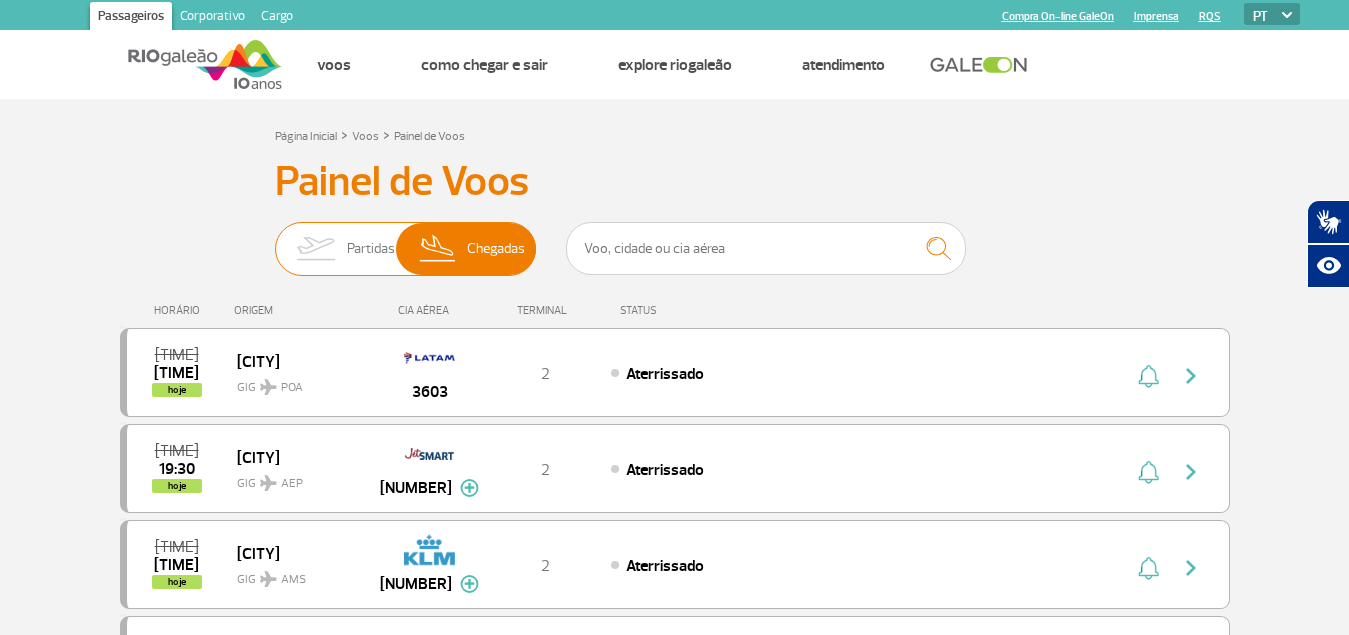 drag, startPoint x: 500, startPoint y: 249, endPoint x: 511, endPoint y: 243, distance: 12.529964 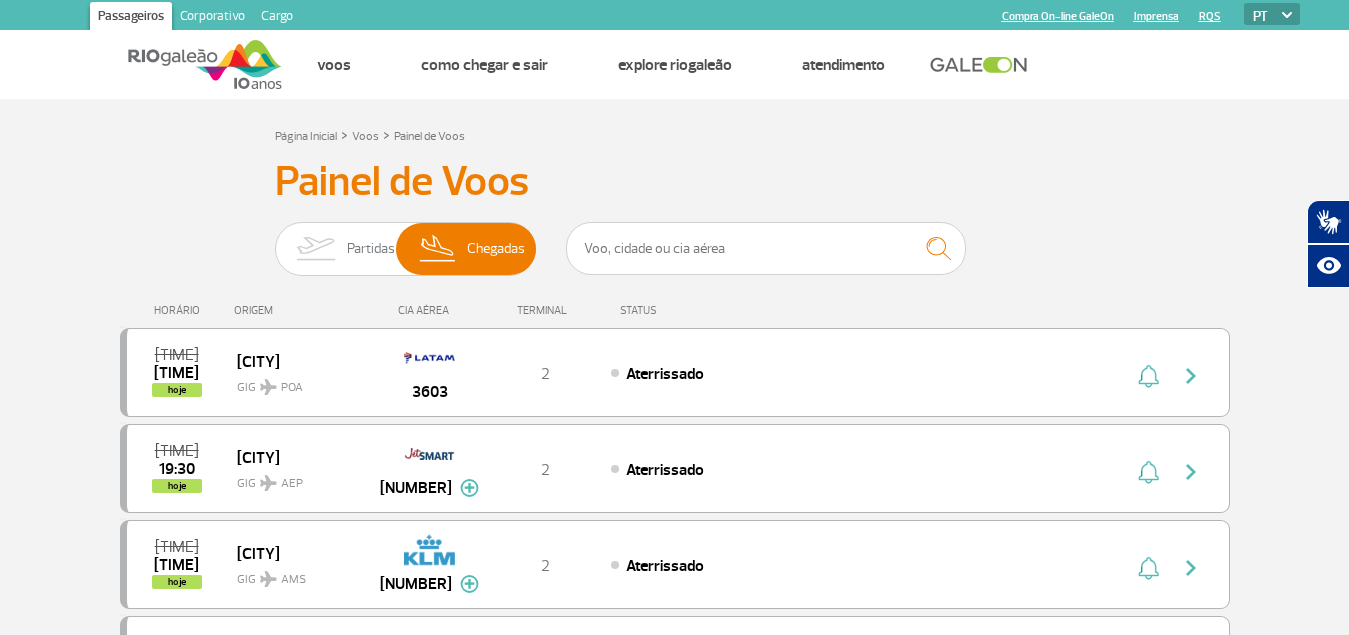 click on "TERMINAL" at bounding box center [545, 310] 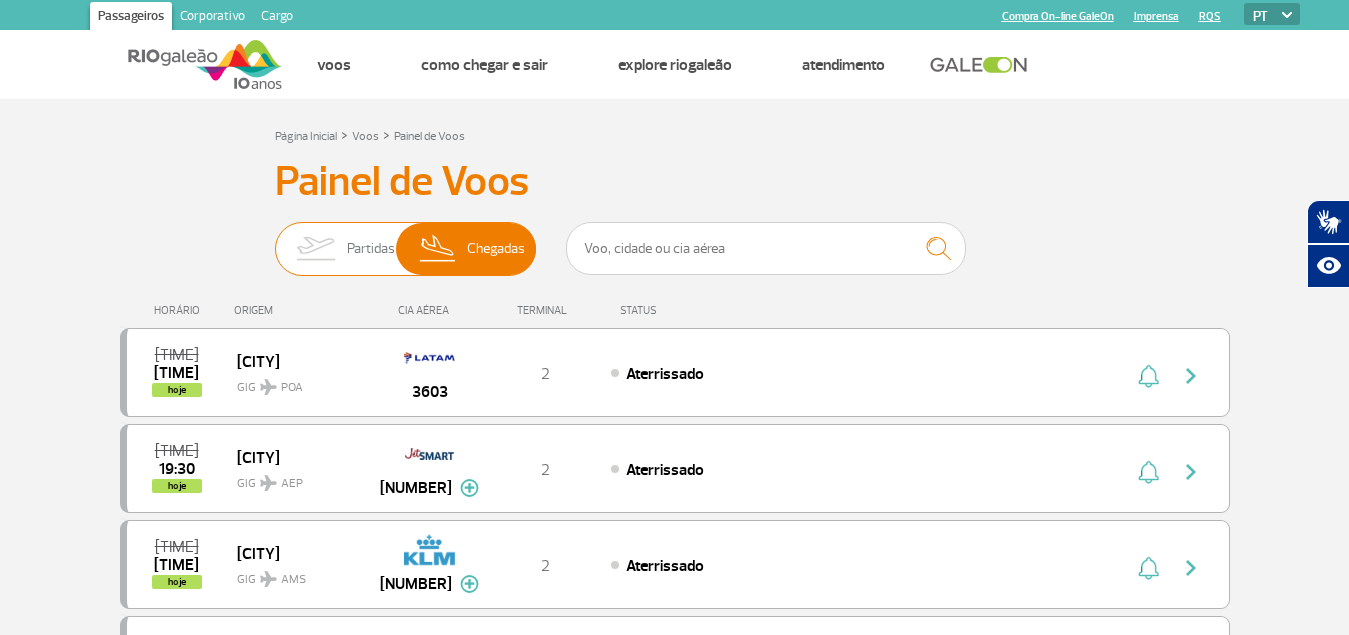 click on "Chegadas" at bounding box center [496, 249] 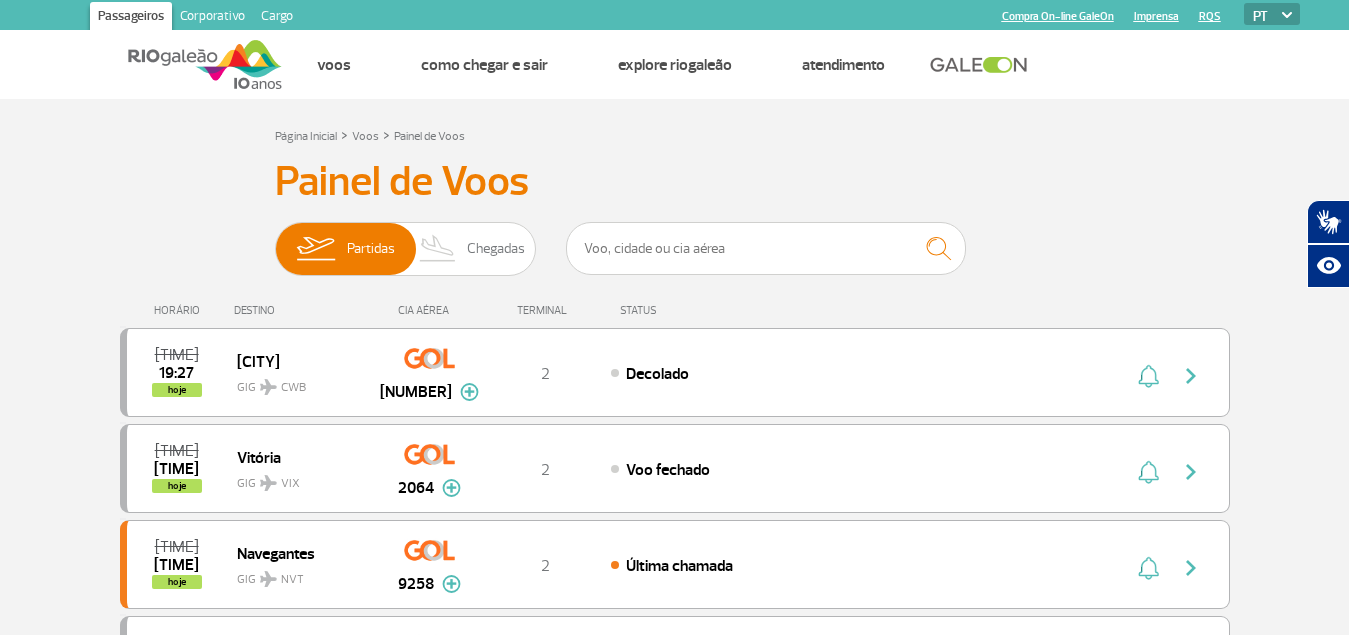 drag, startPoint x: 186, startPoint y: 200, endPoint x: 235, endPoint y: 217, distance: 51.86521 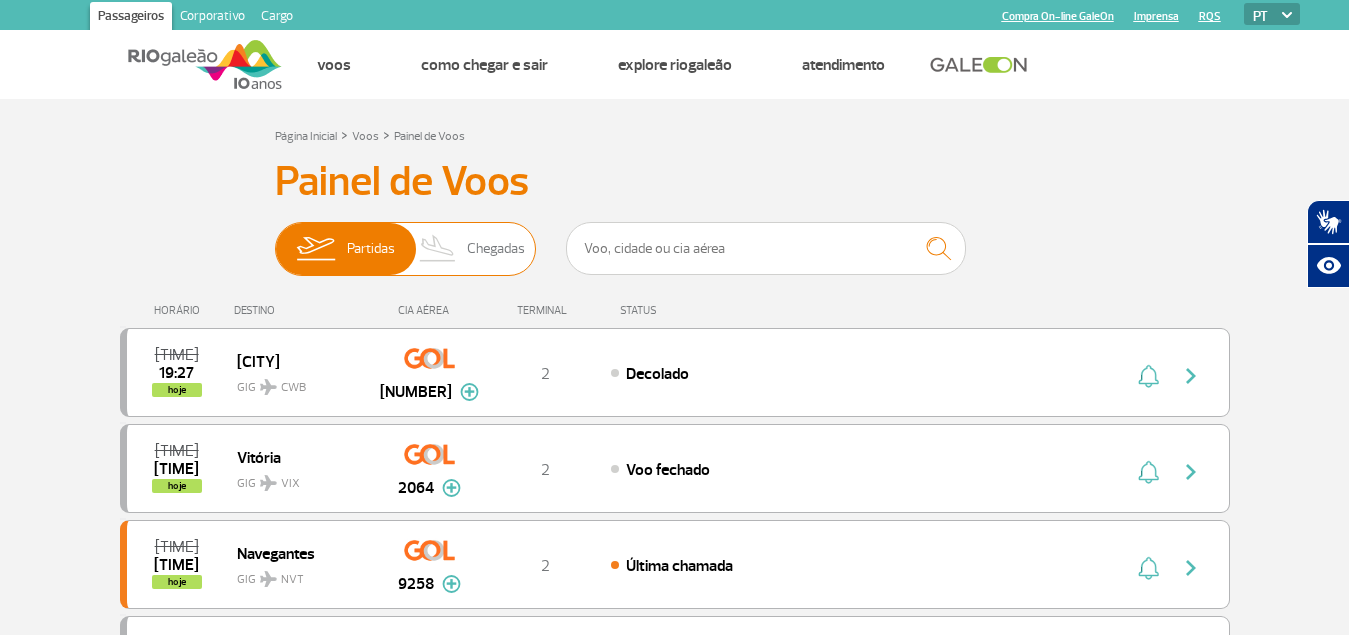 drag, startPoint x: 472, startPoint y: 255, endPoint x: 494, endPoint y: 263, distance: 23.409399 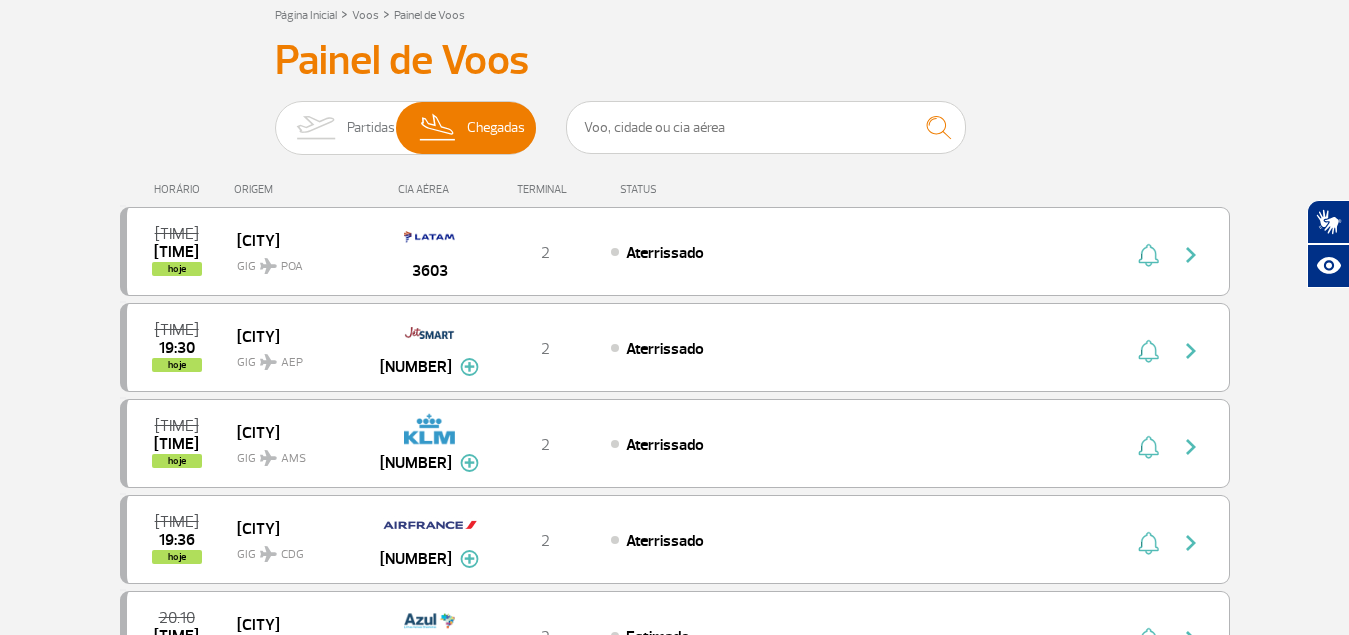 scroll, scrollTop: 126, scrollLeft: 0, axis: vertical 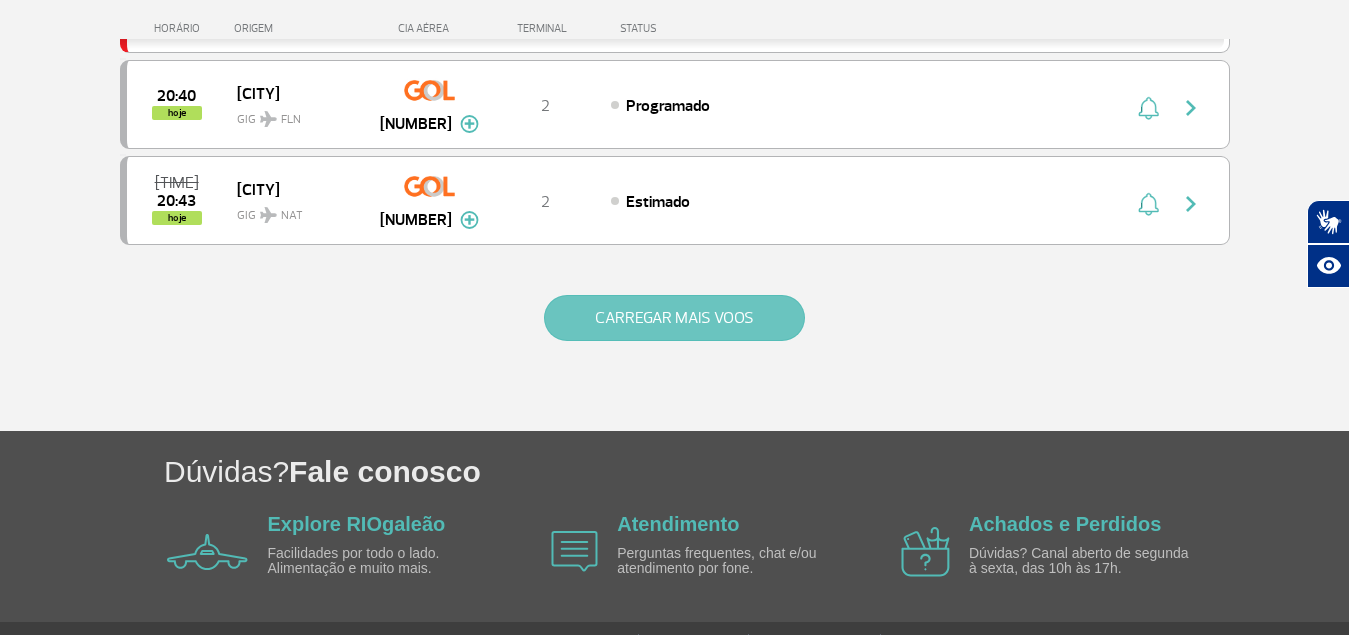 click on "CARREGAR MAIS VOOS" at bounding box center [674, 318] 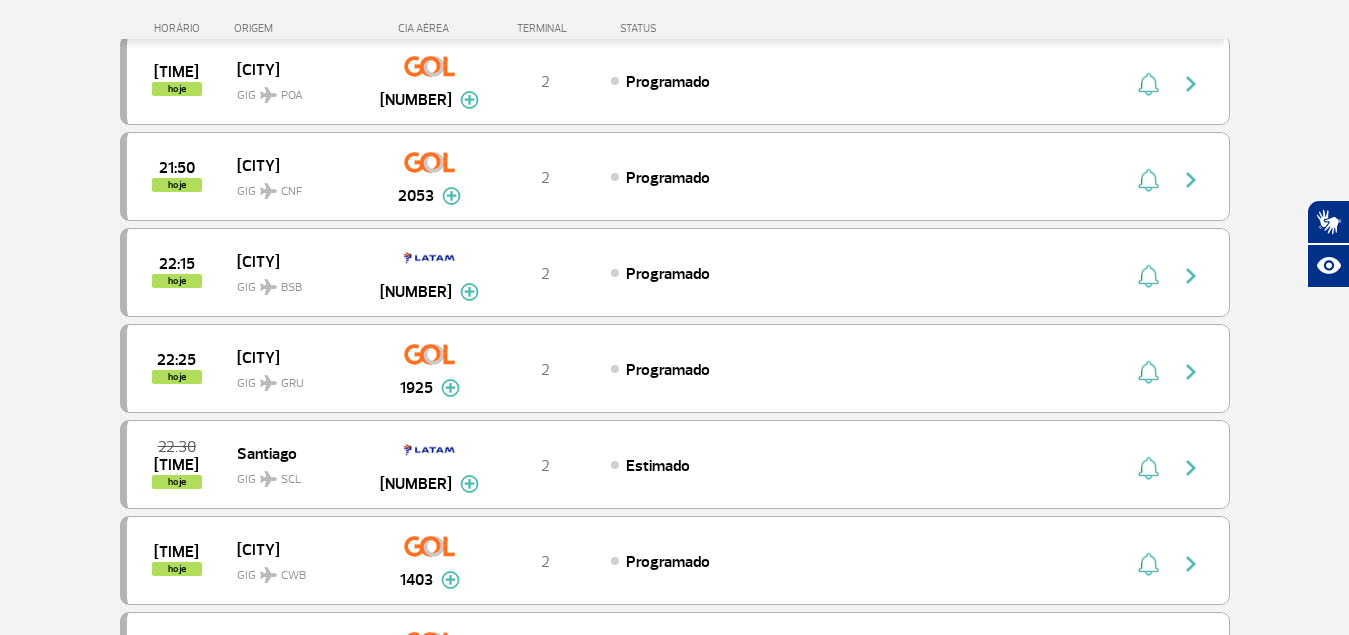 scroll, scrollTop: 3110, scrollLeft: 0, axis: vertical 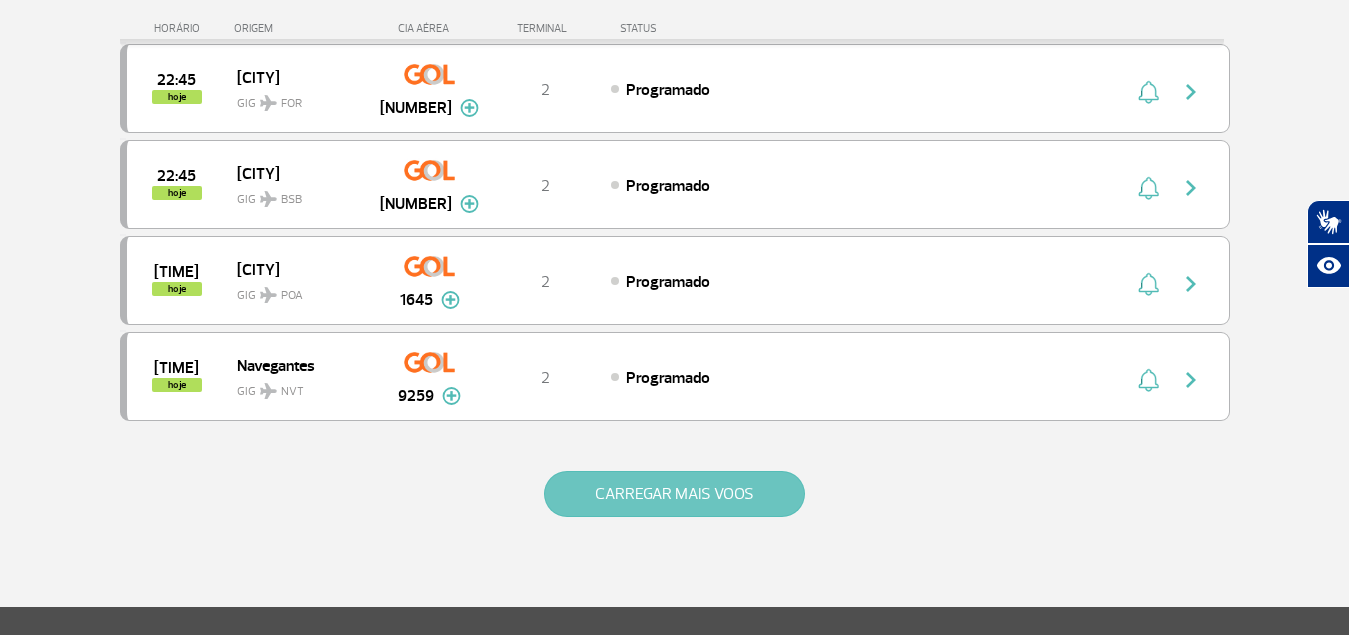 click on "CARREGAR MAIS VOOS" at bounding box center [674, 494] 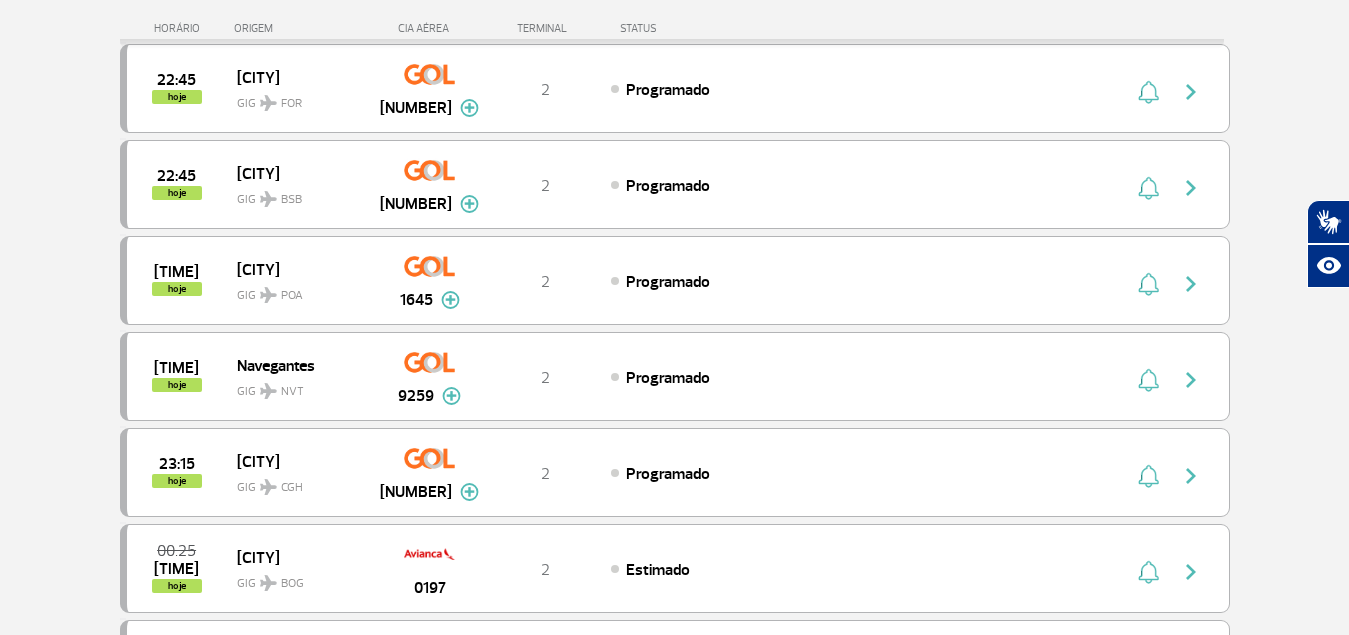 scroll, scrollTop: 1842, scrollLeft: 0, axis: vertical 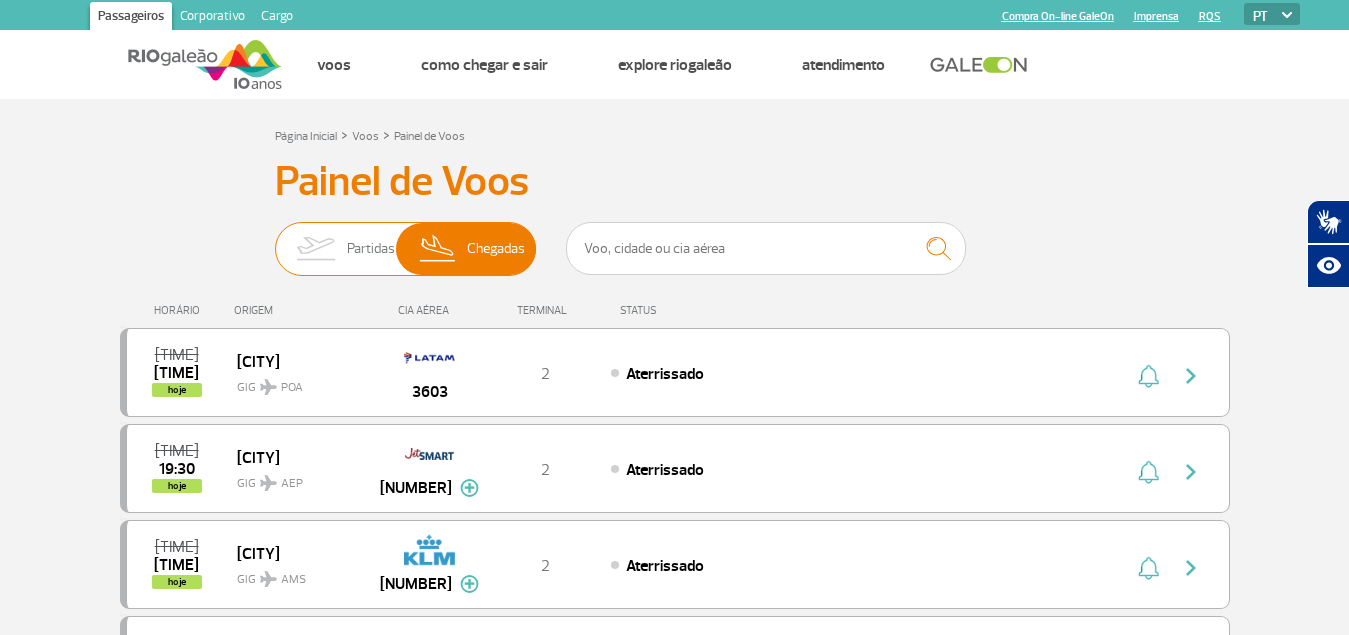 drag, startPoint x: 510, startPoint y: 242, endPoint x: 502, endPoint y: 232, distance: 12.806249 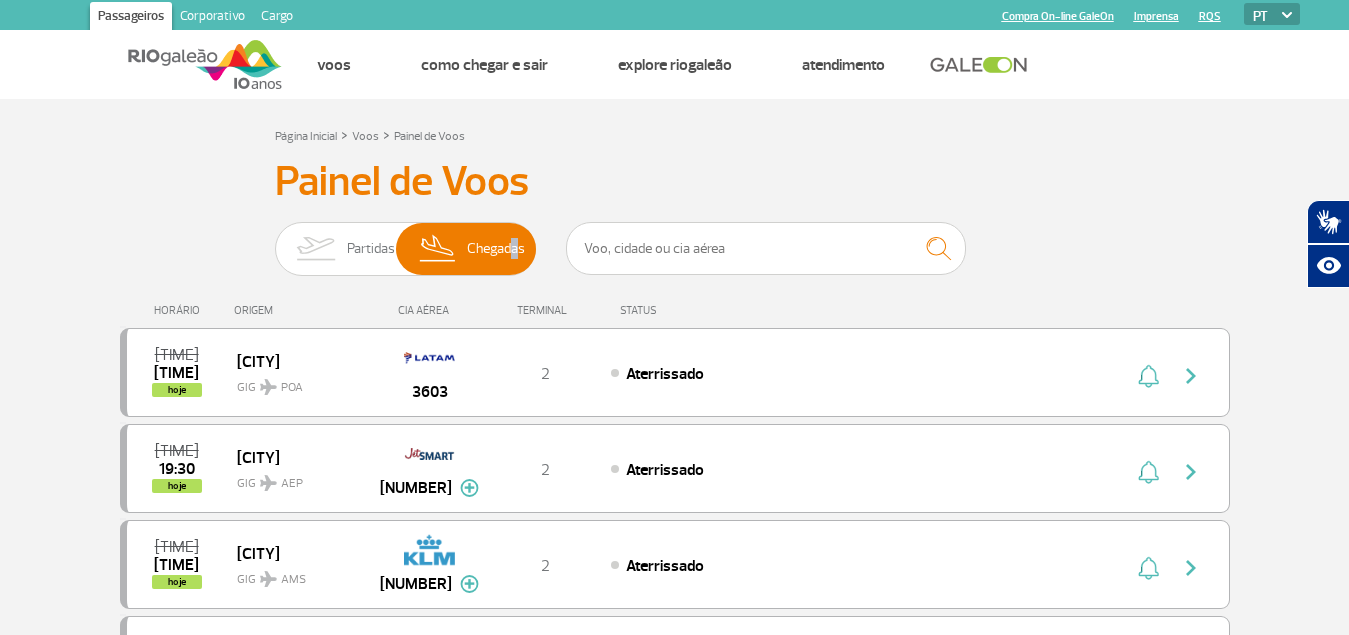 click on "Painel de Voos  Partidas   Chegadas  19:45 19:25 hoje Porto Alegre POA GIG 3603 T2  Aterrissado  19:20 19:30 hoje Buenos Aires AEP GIG 3814 Parcerias:  JetSMART Airlines   3814  T2  Aterrissado  JetSMART Airlines 3814 19:45 19:32 hoje Amsterdam AMS GIG 0705 Parcerias:  GOL Transportes Aereos   5503   Air France   6711   Scandinavian   6852  T2  Aterrissado  GOL Transportes Aereos 5503 Air France 6711 Scandinavian 6852 19:40 19:36 hoje Paris CDG GIG 0442 Parcerias:  China Eastern Airlines   1611   KLM Royal Dutch Airlines   2411   GOL Transportes Aereos   5007   Scandinavian   9962  T2  Aterrissado  China Eastern Airlines 1611 KLM Royal Dutch Airlines 2411 GOL Transportes Aereos 5007 Scandinavian 9962 20:10 19:53 hoje Belo Horizonte CNF GIG 2627 Parcerias:  Alitalia   6503   Avianca   4309   TAP Portugal   5134   Alitalia   6500   Air Canada   6504   COPA Airlines   7061   United Airlines   7326  T2  Estimado  Alitalia 6503 Avianca 4309 TAP Portugal 5134 Alitalia 6500 Air Canada 6504 COPA Airlines 7061 7326 T2" at bounding box center (675, 3124) 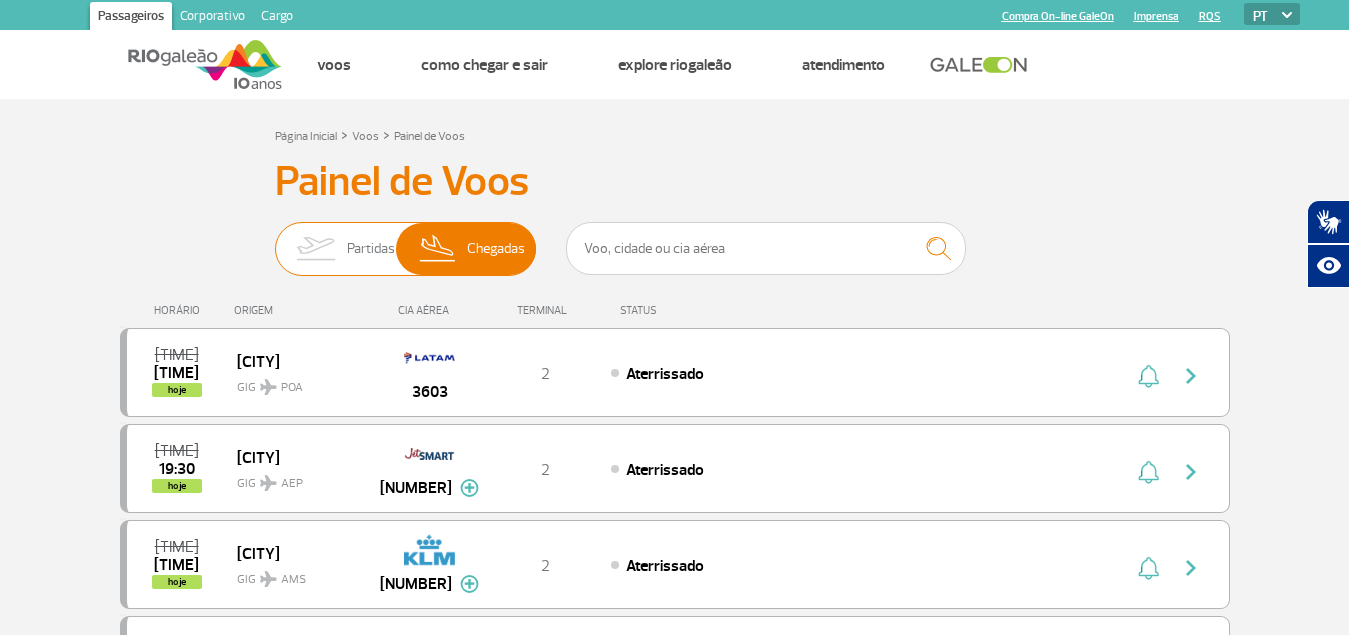 drag, startPoint x: 507, startPoint y: 247, endPoint x: 500, endPoint y: 232, distance: 16.552946 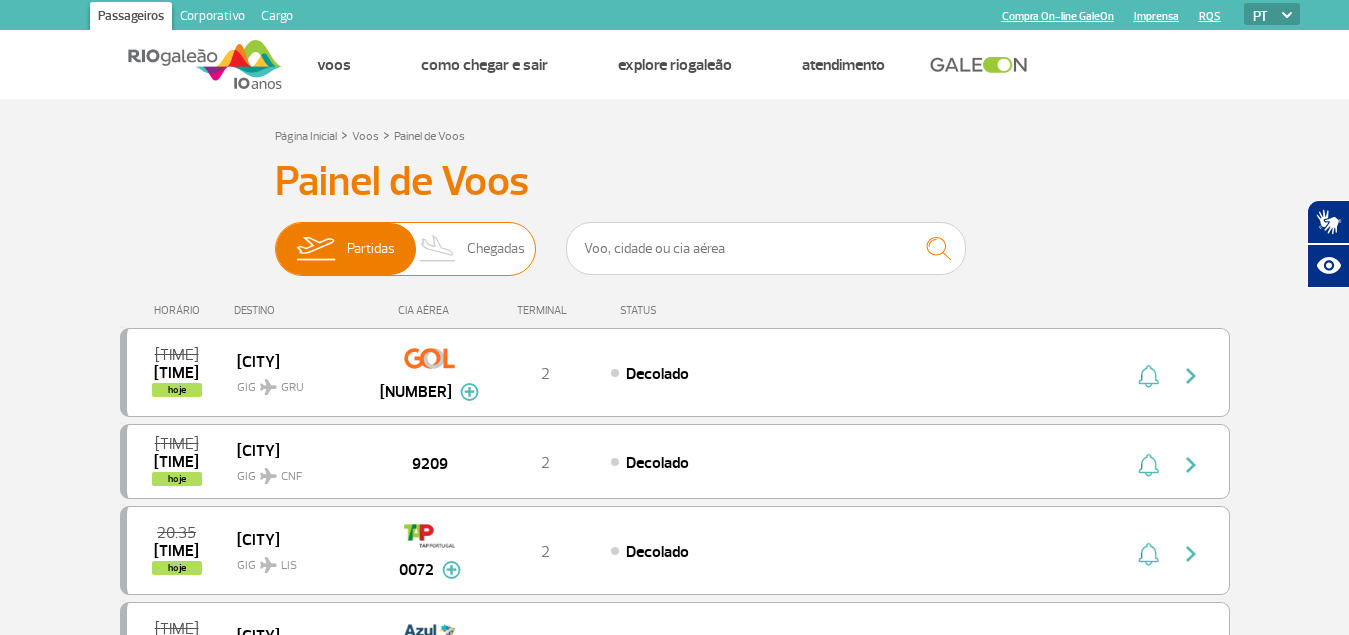 click on "Chegadas" at bounding box center [496, 249] 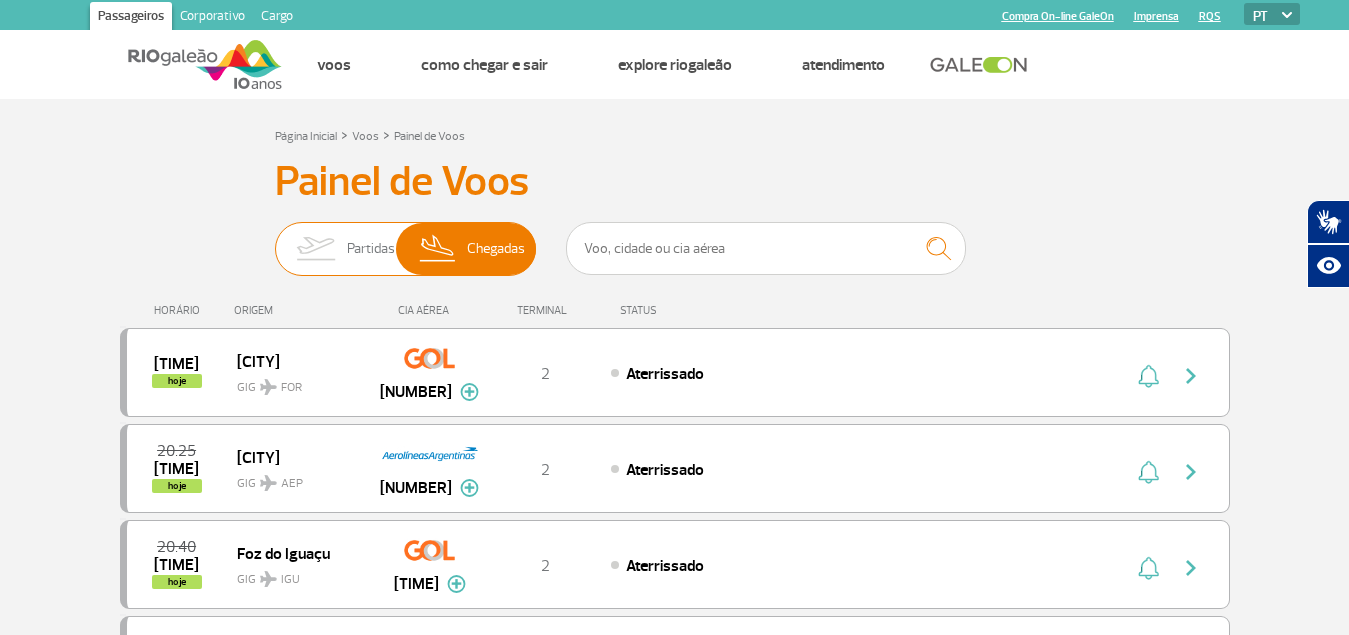click on "Chegadas" at bounding box center (496, 249) 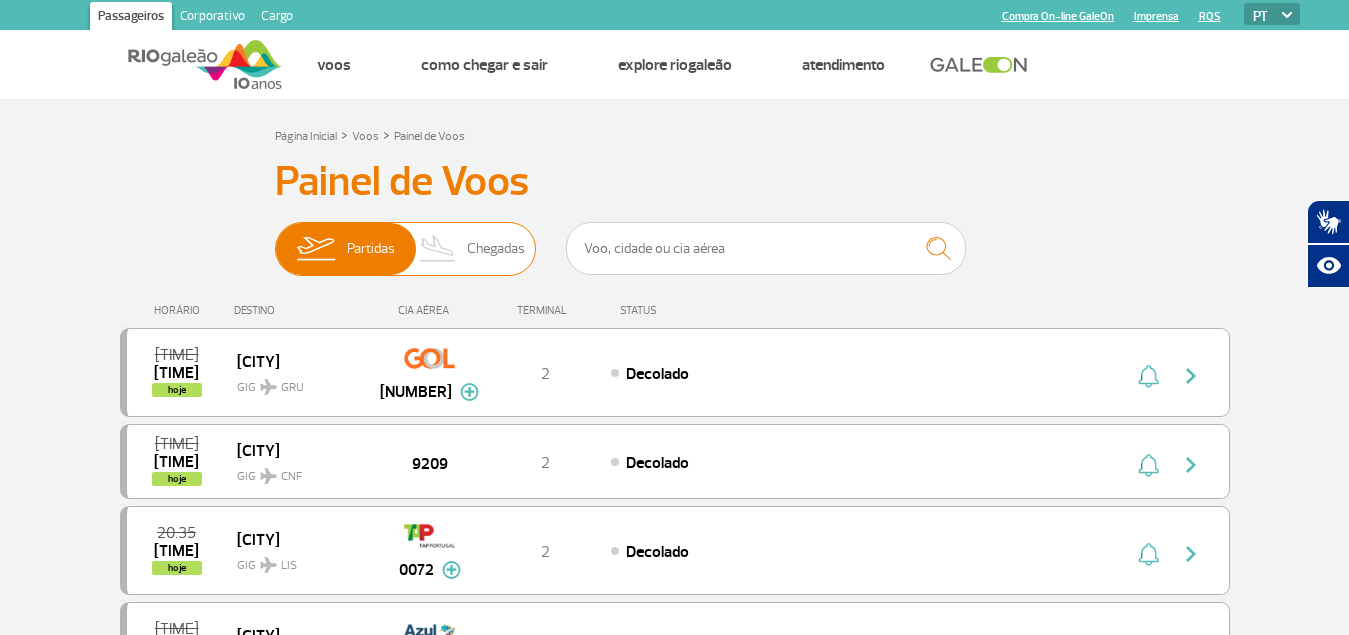 click on "Chegadas" at bounding box center (496, 249) 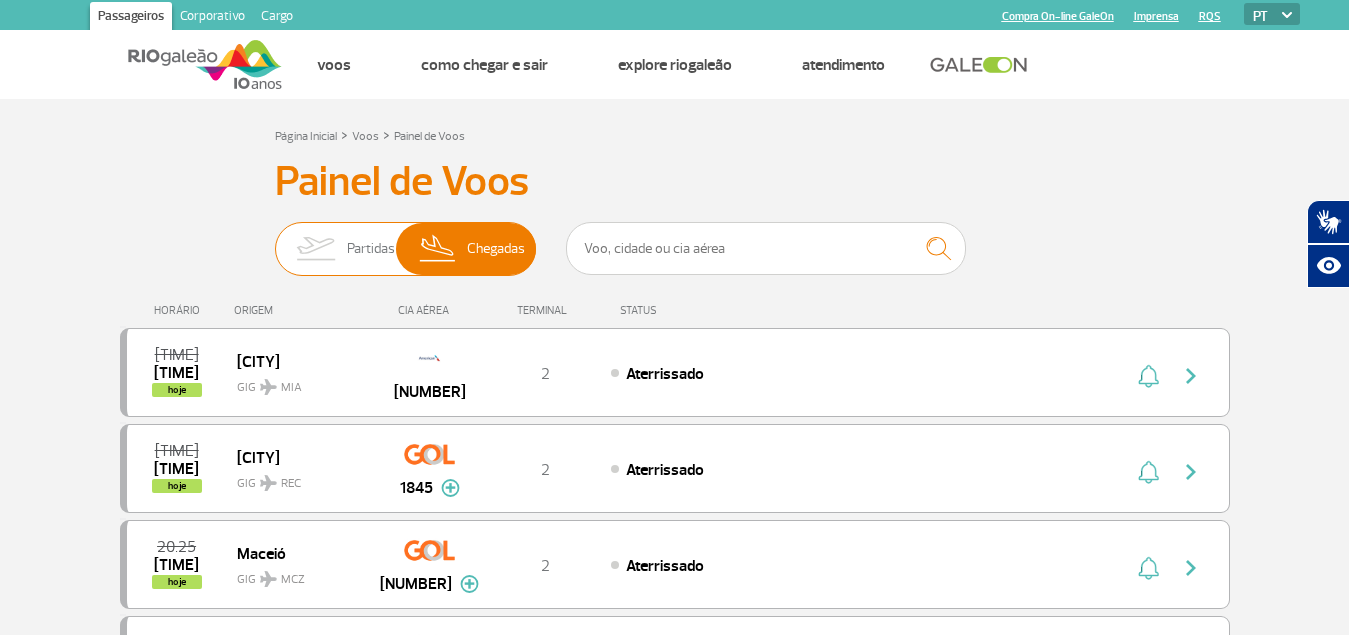 click on "Chegadas" at bounding box center [496, 249] 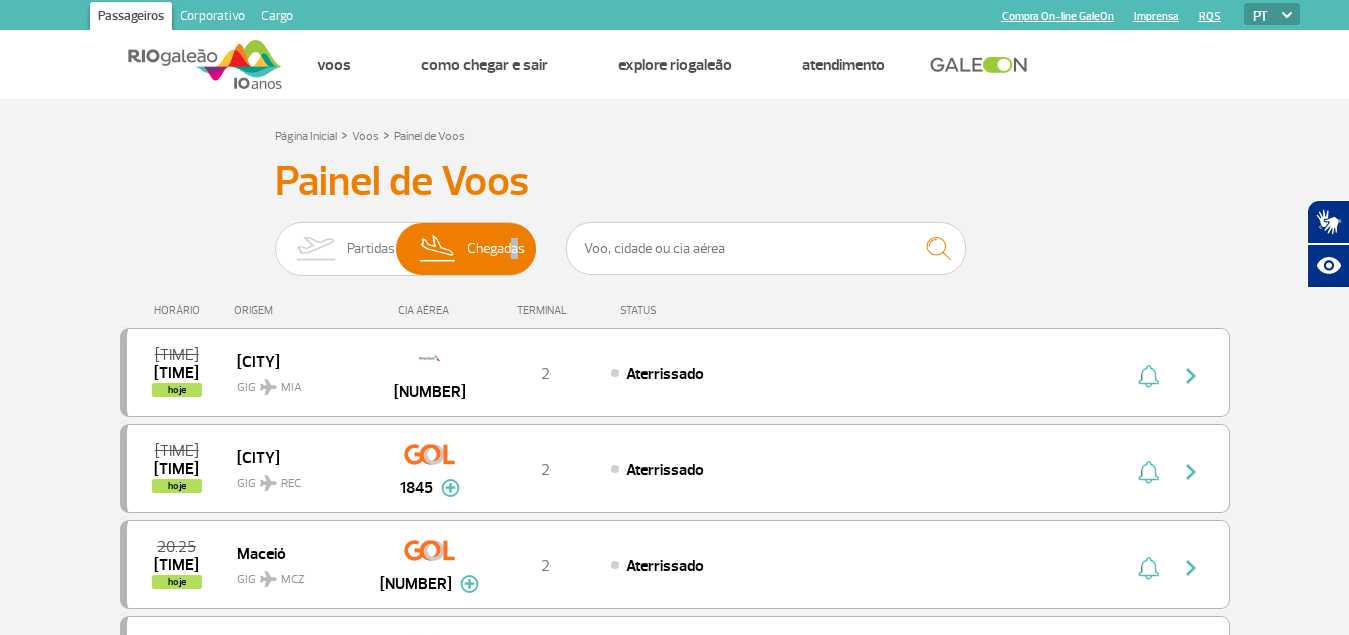 scroll, scrollTop: 54, scrollLeft: 0, axis: vertical 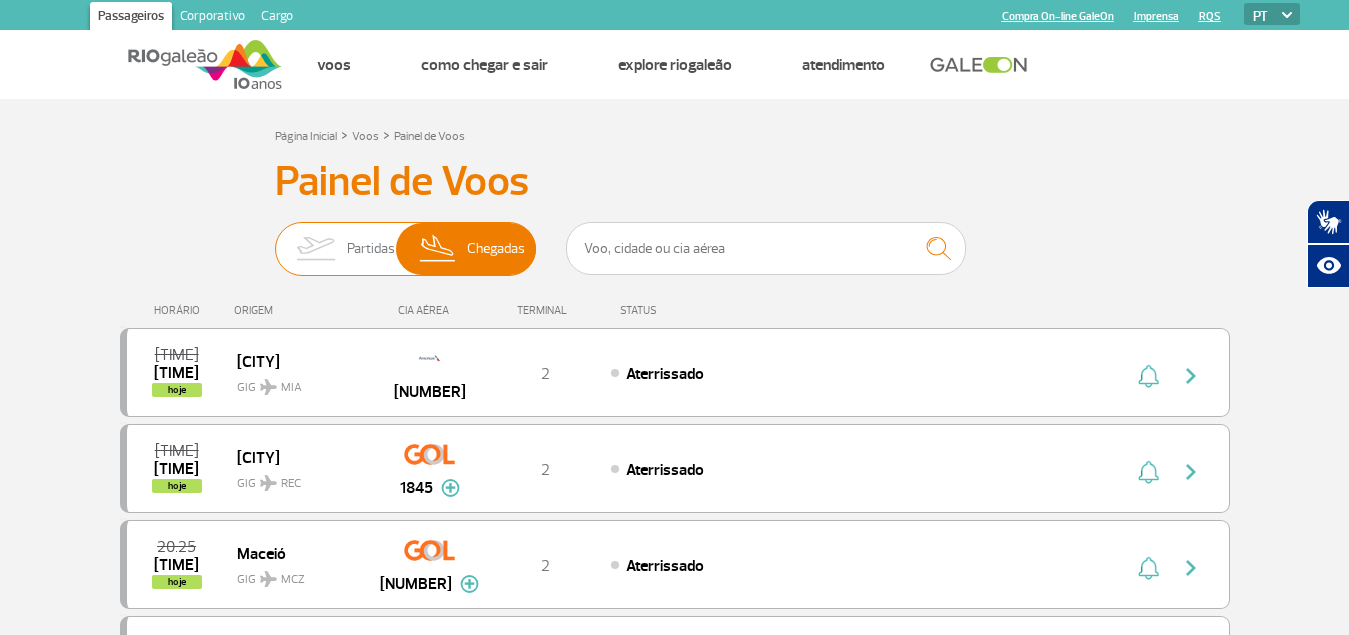 click on "Chegadas" at bounding box center (496, 249) 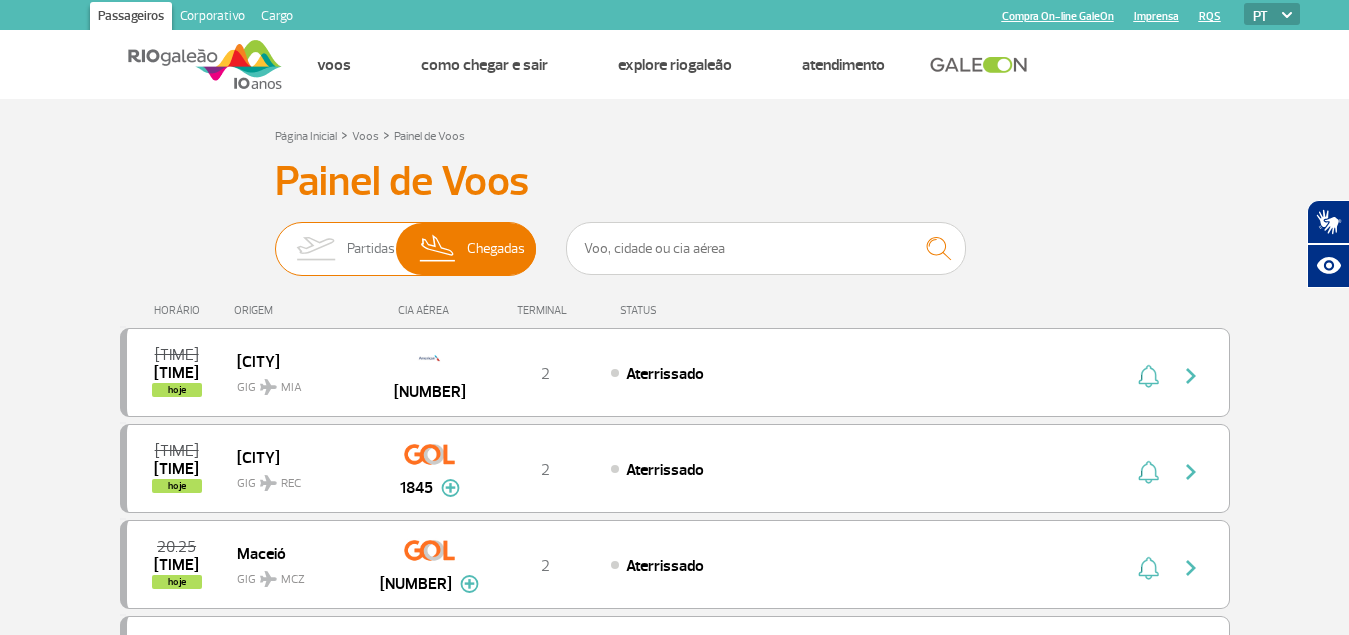 click on "Chegadas" at bounding box center (496, 249) 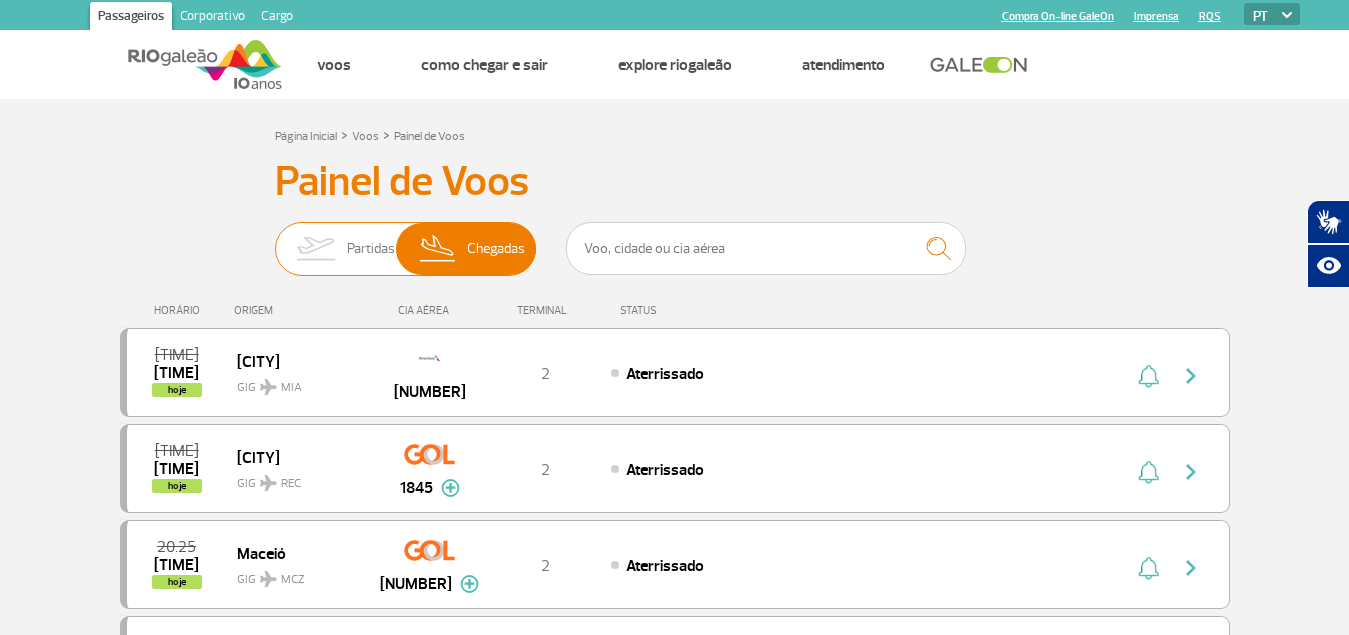 click on "Partidas   Chegadas" at bounding box center (275, 239) 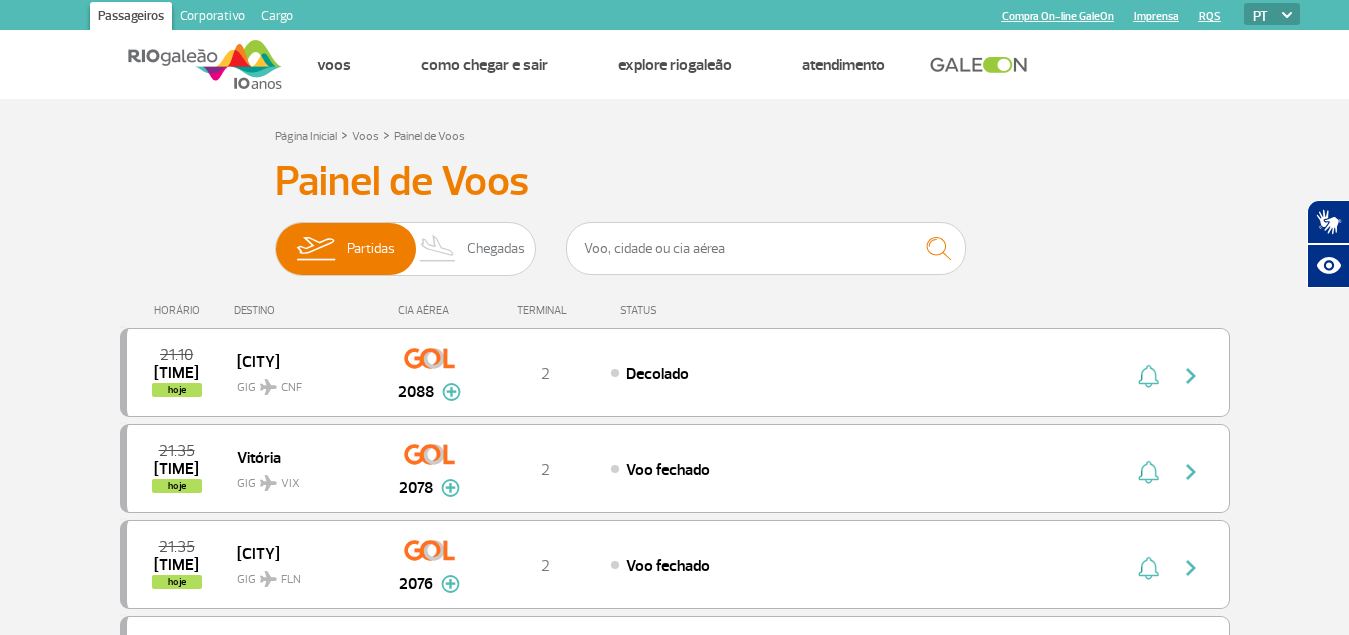 click on "Painel de Voos  Partidas   Chegadas  21:10 21:12 hoje Belo Horizonte GIG CNF 2088 Parcerias:  Air France   1977   Avianca   2600   Avianca   2601   COPA Airlines   3626   Emirates Airlines   3673   TAP Portugal   4010   TAP Portugal   4012   TAP Portugal   4017   TAP Portugal   4019   TAP Portugal   4053   Aerolineas Argentinas   7482  T2  Decolado  Air France 1977 Avianca 2600 Avianca 2601 COPA Airlines 3626 Emirates Airlines 3673 TAP Portugal 4010 TAP Portugal 4012 TAP Portugal 4017 TAP Portugal 4019 TAP Portugal 4053 Aerolineas Argentinas 7482 21:35 21:32 hoje Vitória GIG VIX 2078 Parcerias:  Air France   1908   Emirates Airlines   3705   TAP Portugal   4016   TAP Portugal   4026   Aerolineas Argentinas   7616  T2  Voo fechado  Air France 1908 Emirates Airlines 3705 TAP Portugal 4016 TAP Portugal 4026 Aerolineas Argentinas 7616 21:35 21:32 hoje Florianópolis GIG FLN 2076 Parcerias:  Air France   2005   Azul Linhas Aéreas   3077   COPA Airlines   3511   COPA Airlines   3522   COPA Airlines   3597   3747" at bounding box center [675, 1211] 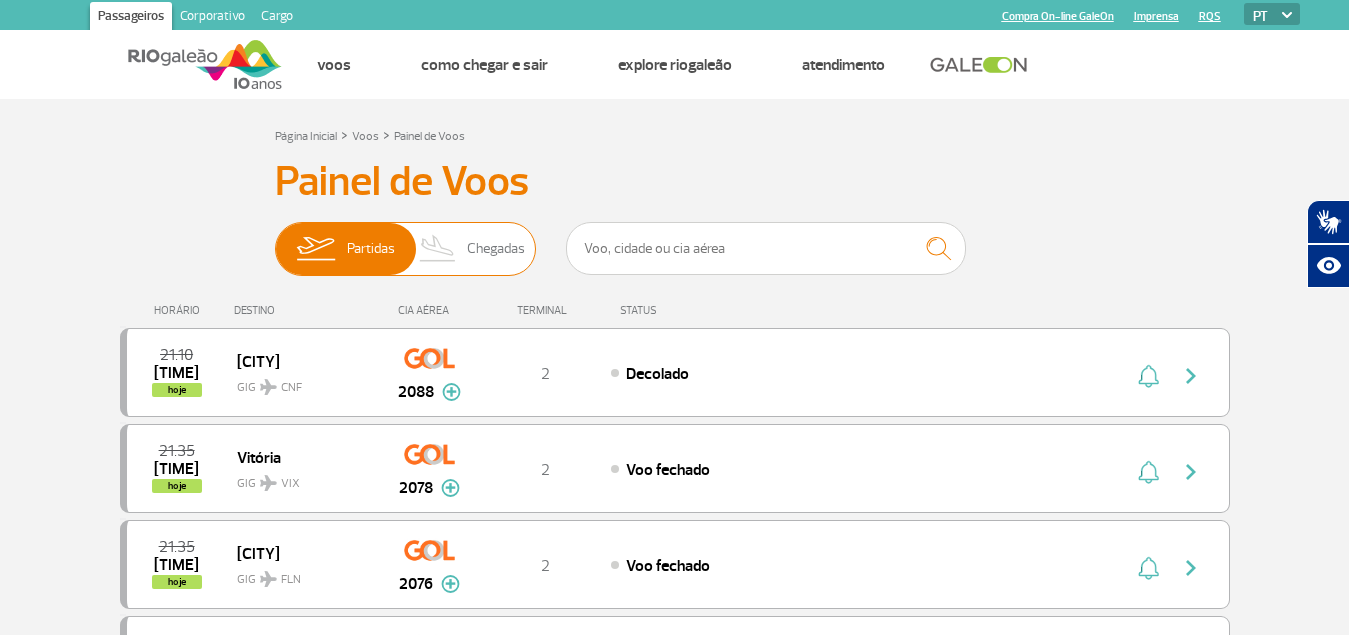 drag, startPoint x: 476, startPoint y: 270, endPoint x: 469, endPoint y: 262, distance: 10.630146 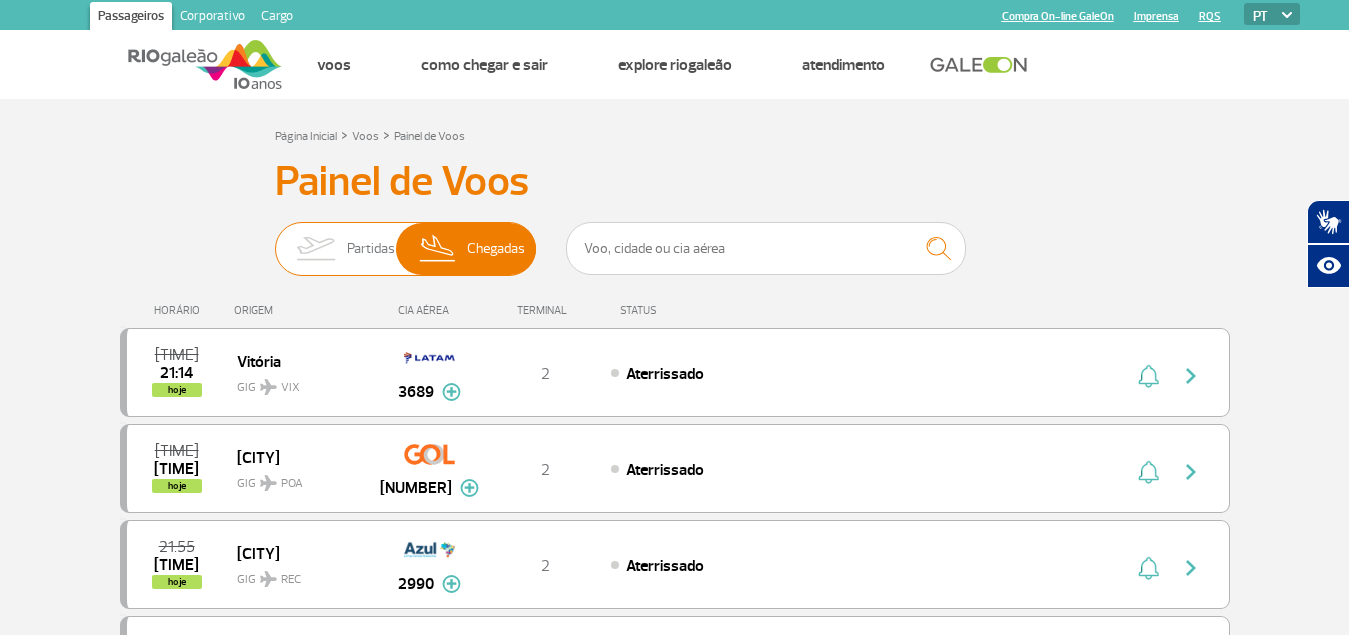 click on "Chegadas" at bounding box center (496, 249) 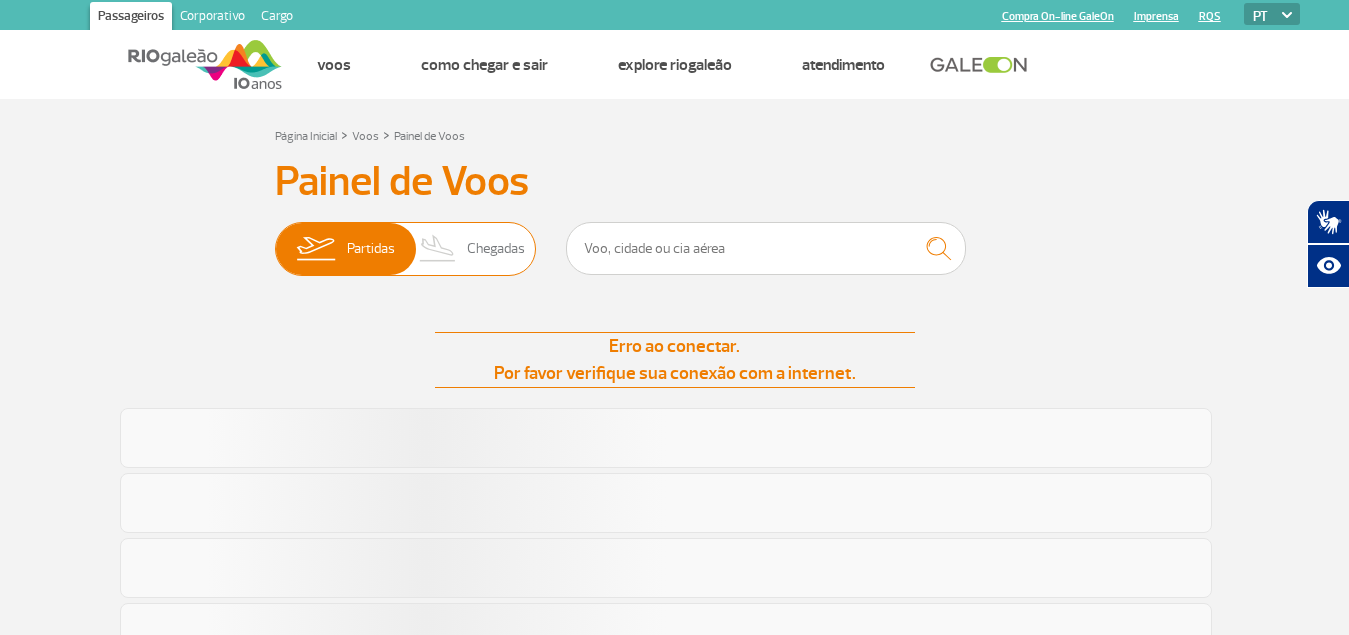 click on "Chegadas" at bounding box center [496, 249] 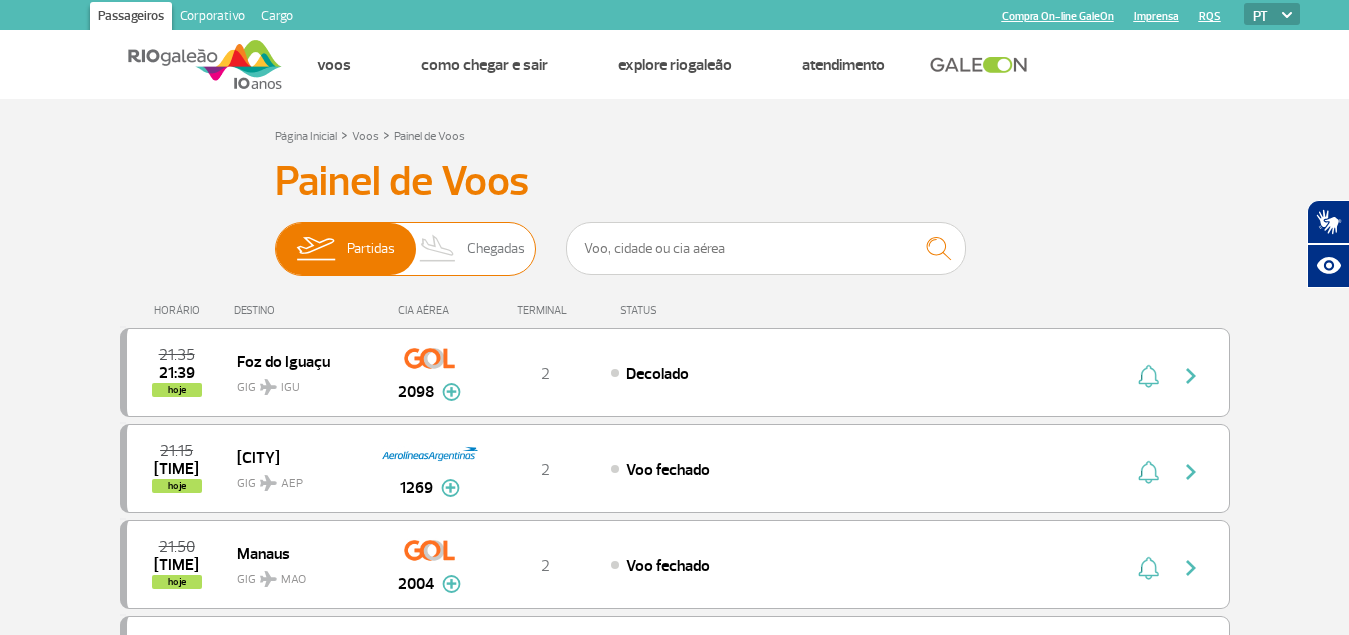 click on "Chegadas" at bounding box center (496, 249) 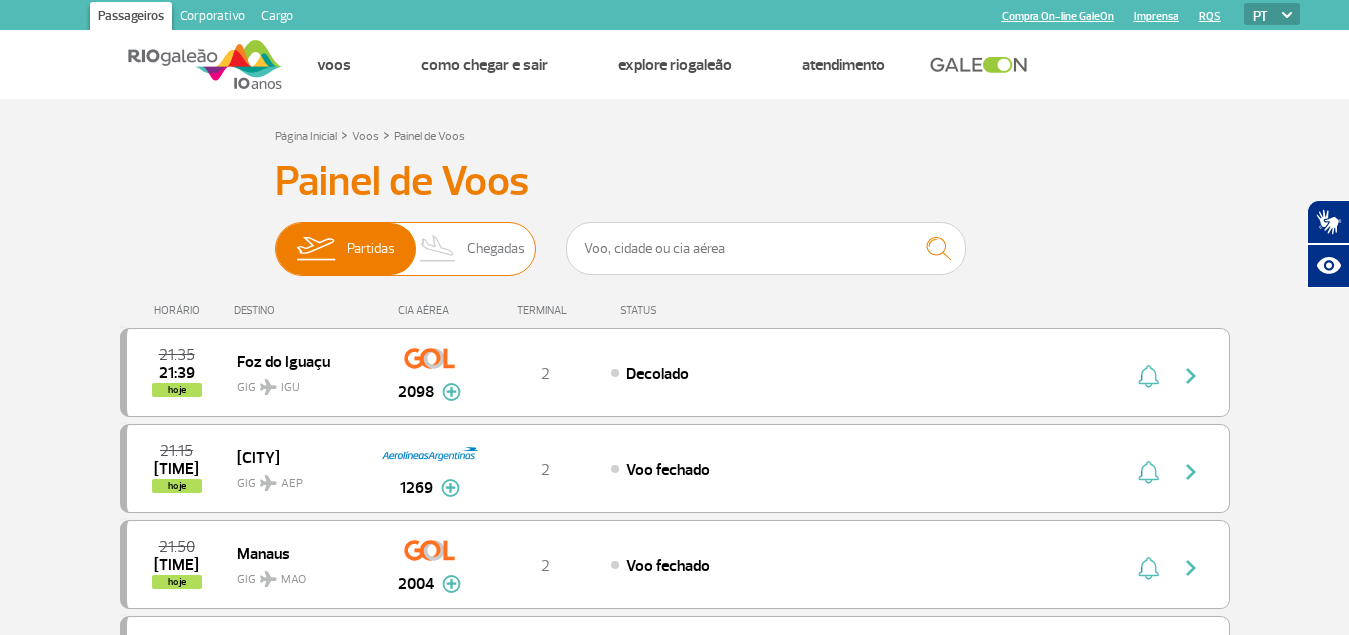 click on "Partidas   Chegadas" at bounding box center [275, 239] 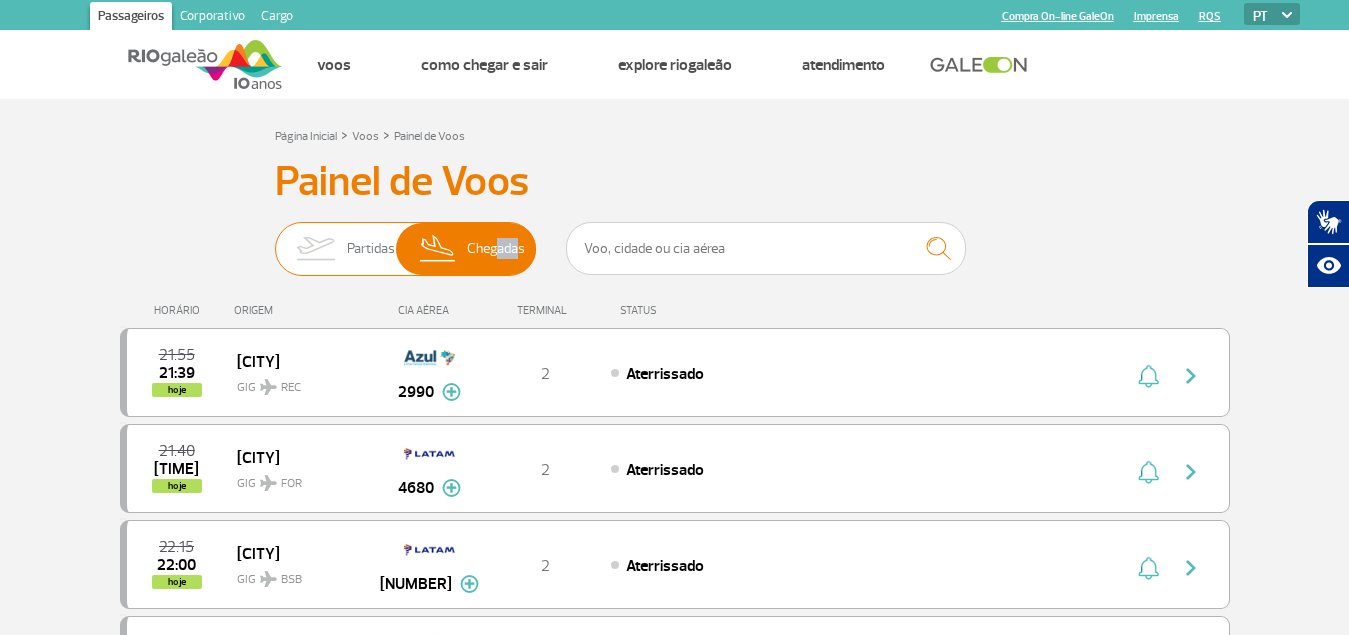drag, startPoint x: 491, startPoint y: 261, endPoint x: 513, endPoint y: 264, distance: 22.203604 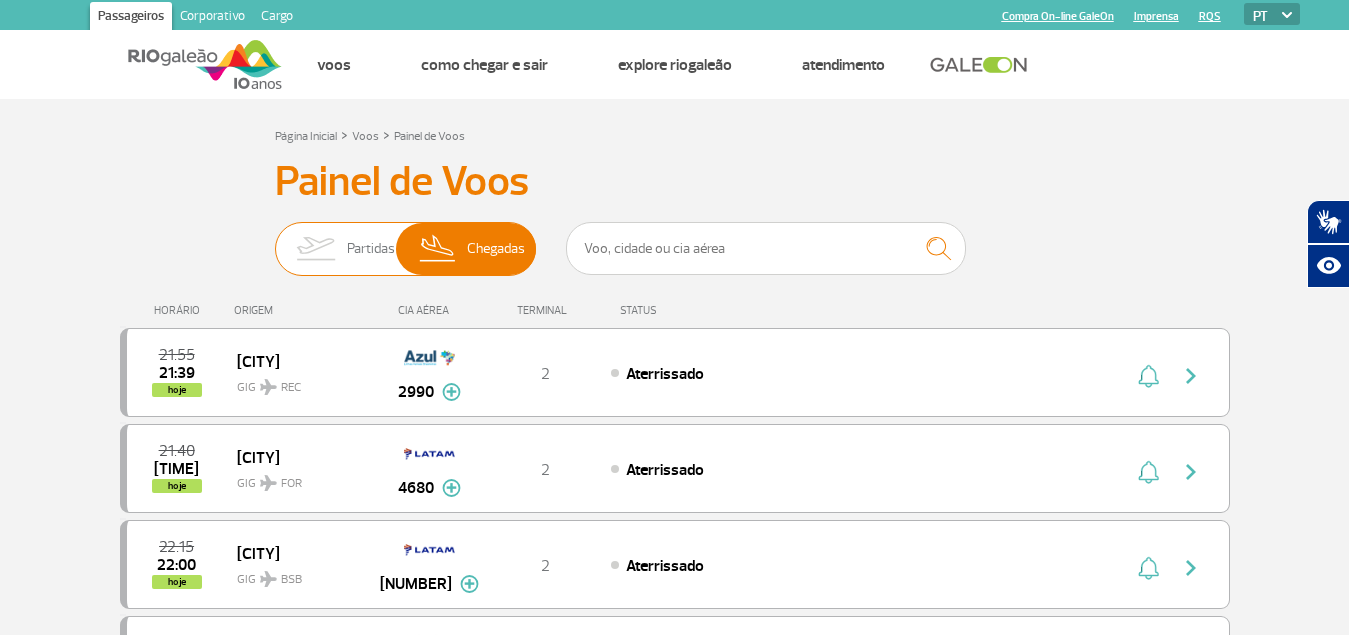 click on "Chegadas" at bounding box center [496, 249] 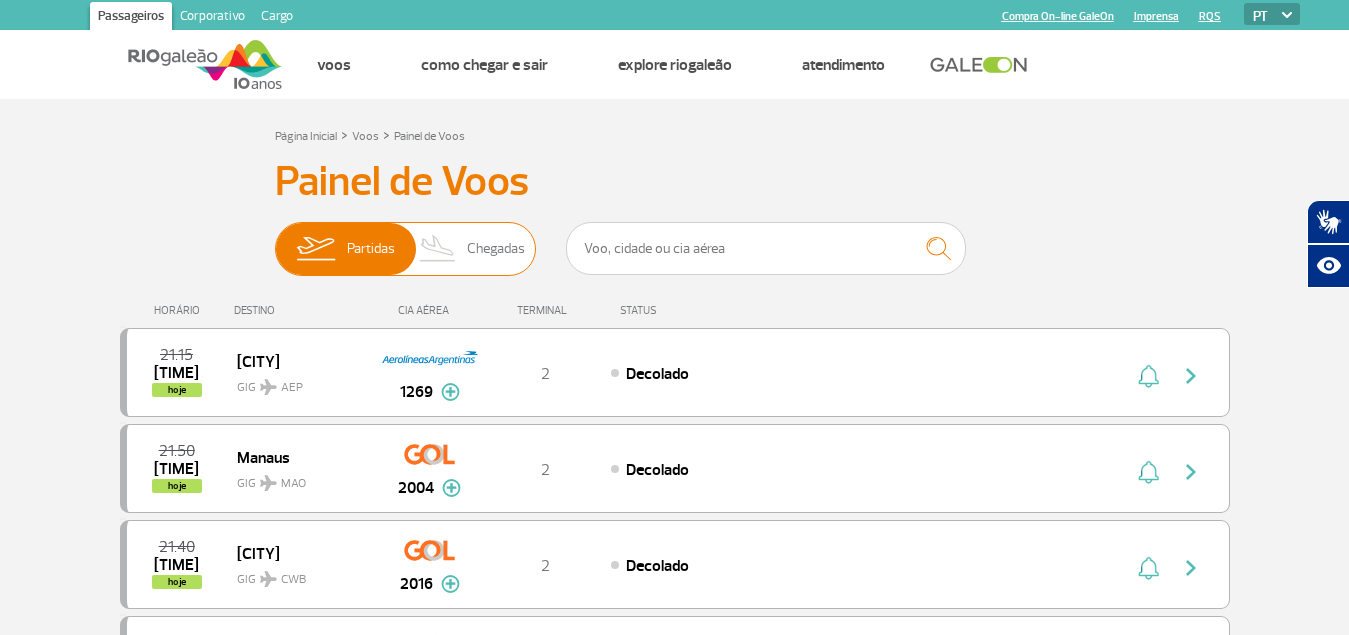 click at bounding box center [438, 249] 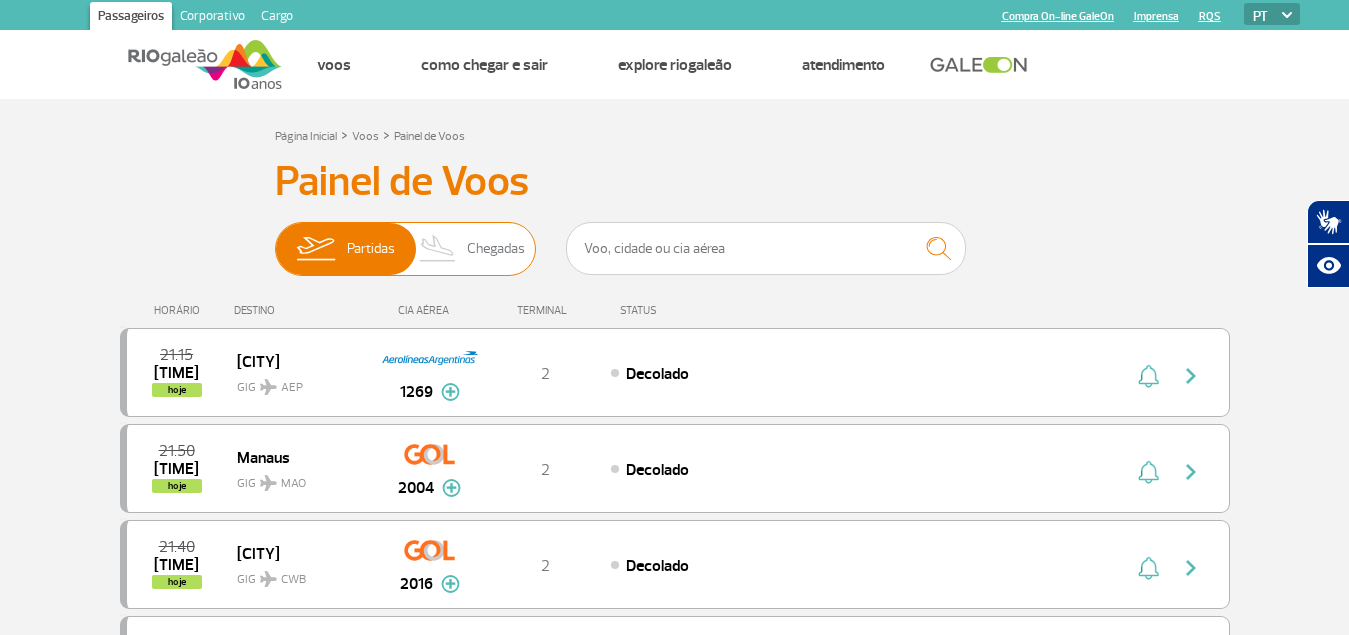 click on "Partidas   Chegadas" at bounding box center [275, 239] 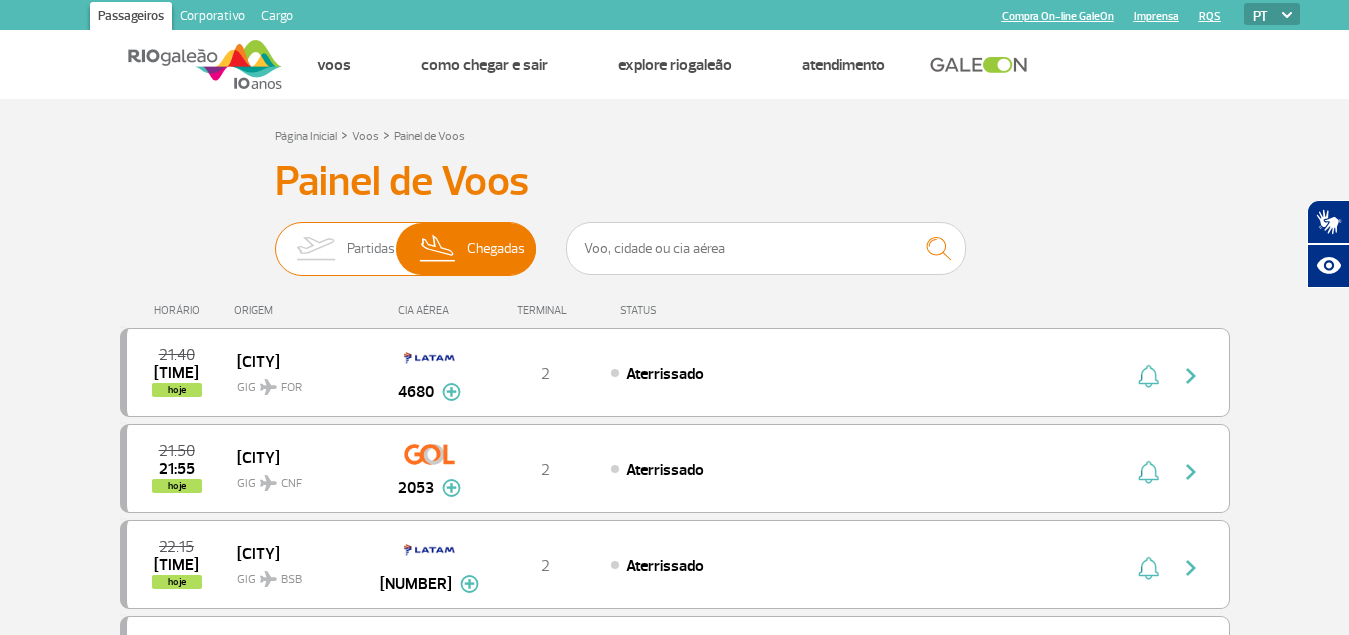 click on "Chegadas" at bounding box center (496, 249) 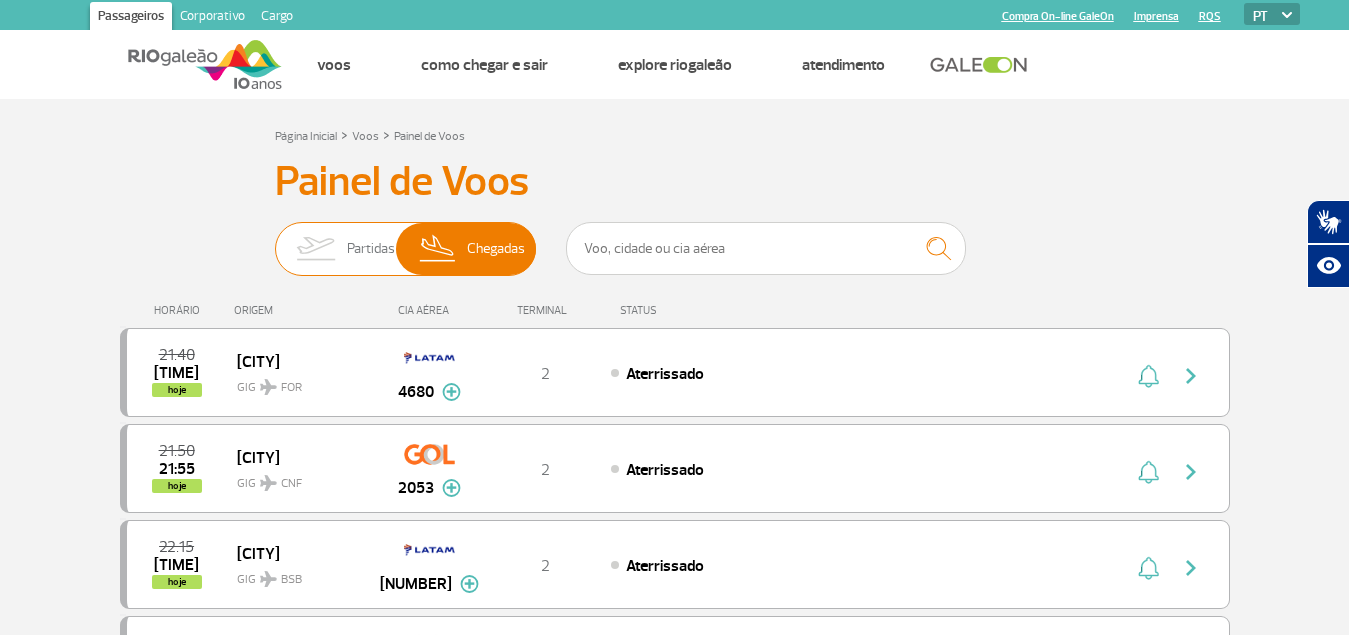 click on "Partidas   Chegadas" at bounding box center (275, 239) 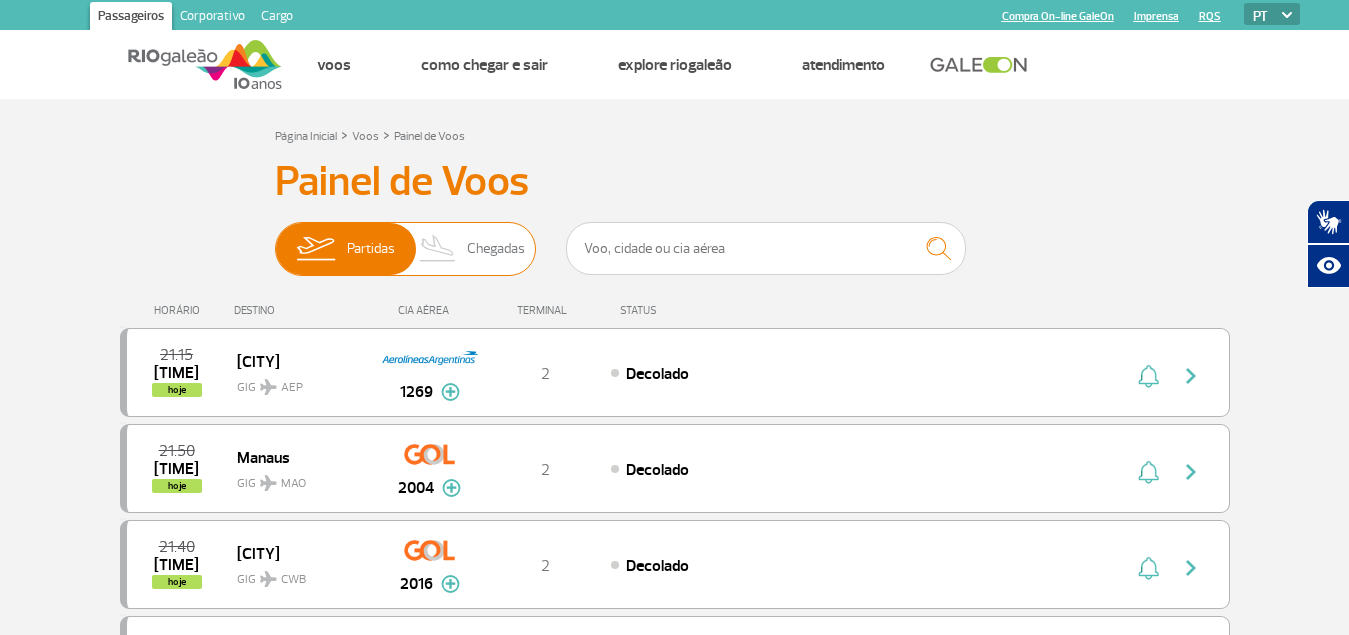click on "Chegadas" at bounding box center [496, 249] 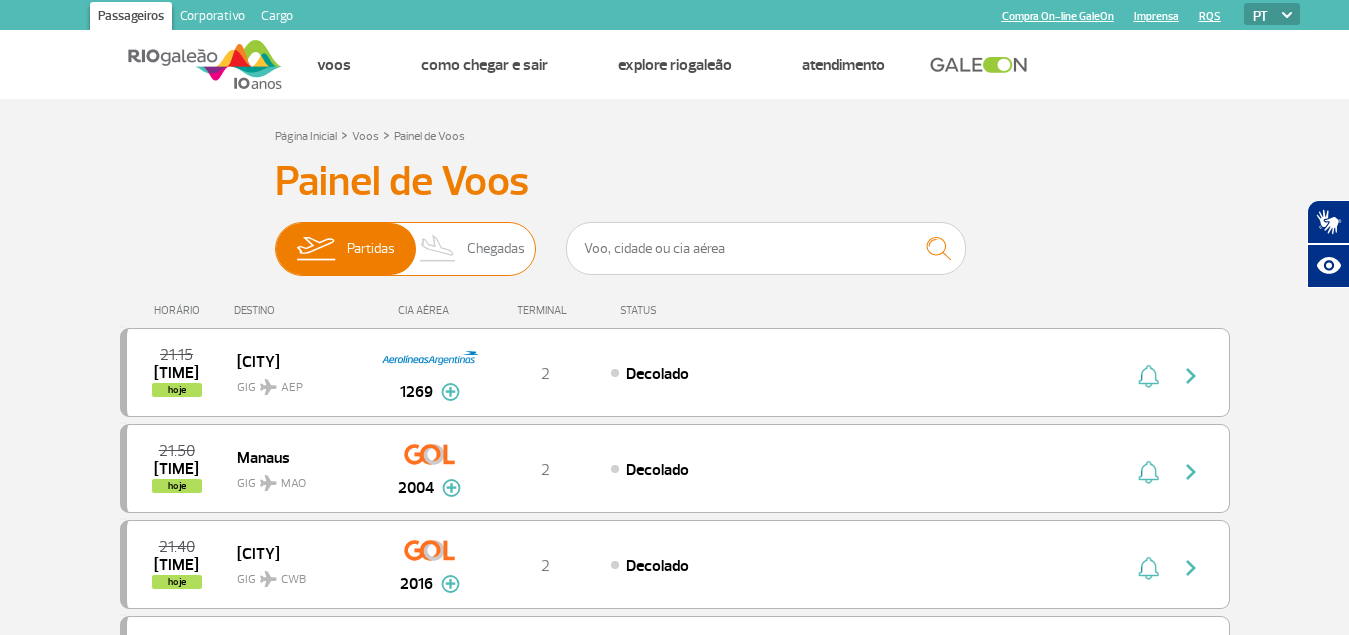 click on "Partidas   Chegadas" at bounding box center [275, 239] 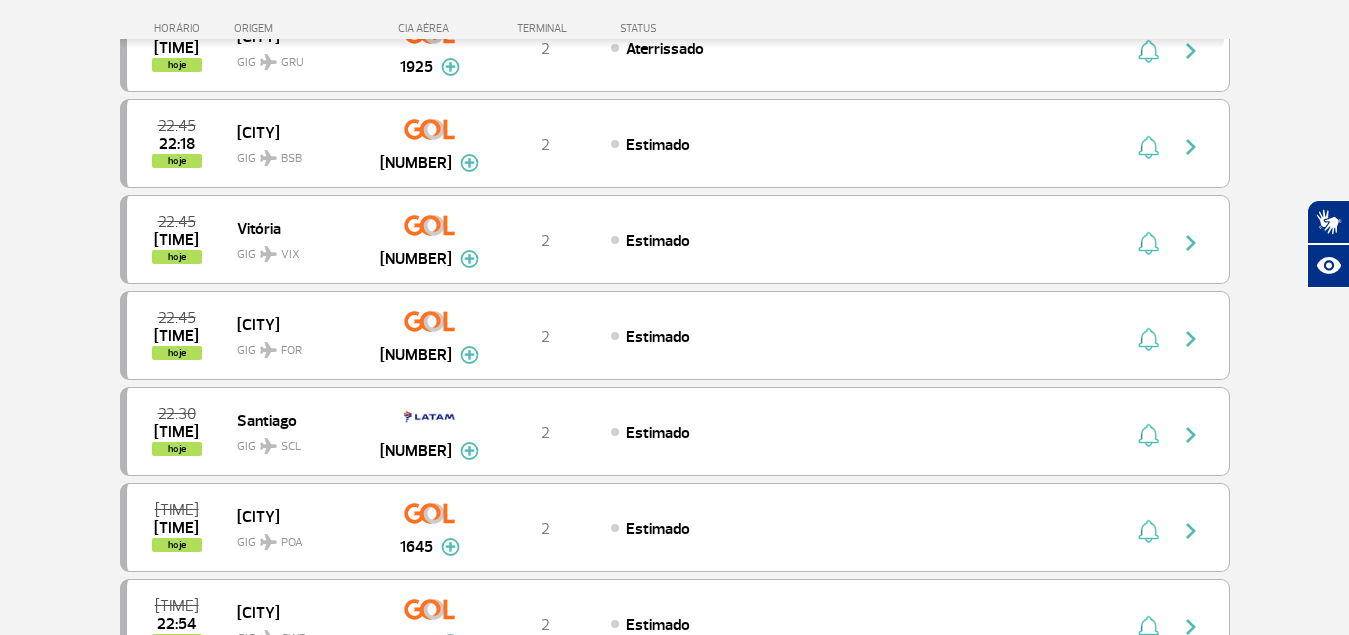 scroll, scrollTop: 667, scrollLeft: 0, axis: vertical 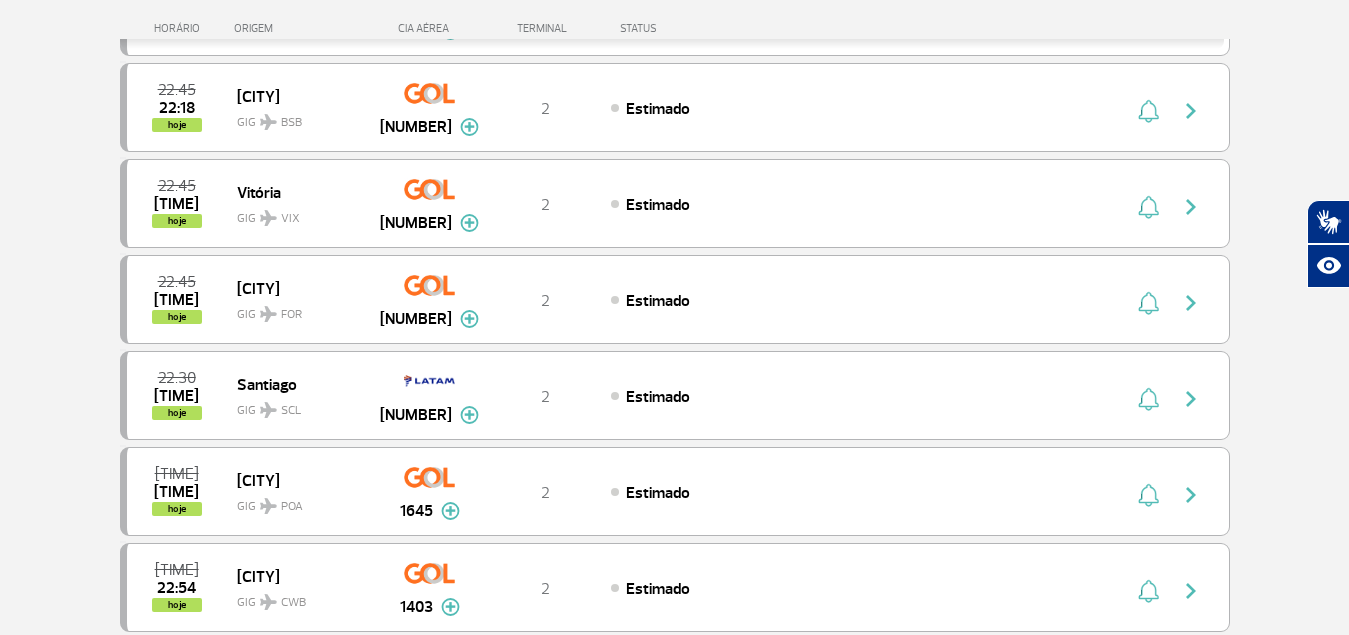 drag, startPoint x: 1342, startPoint y: 245, endPoint x: 1339, endPoint y: 314, distance: 69.065186 